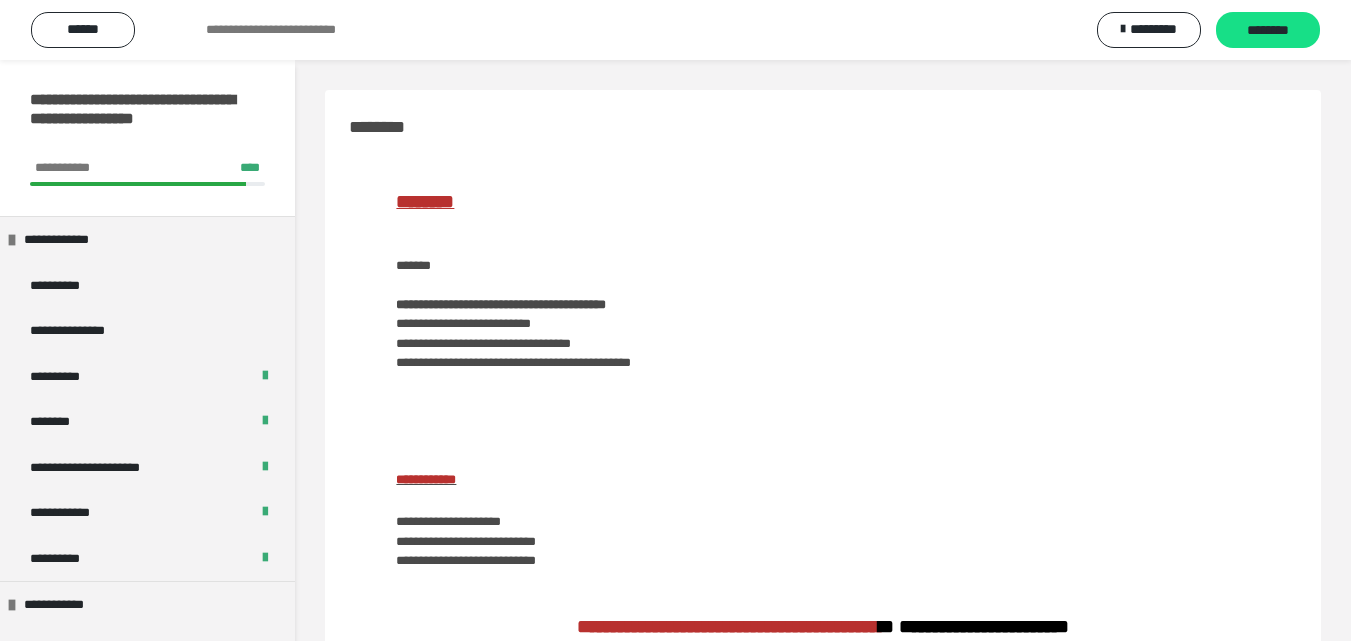 scroll, scrollTop: 1434, scrollLeft: 0, axis: vertical 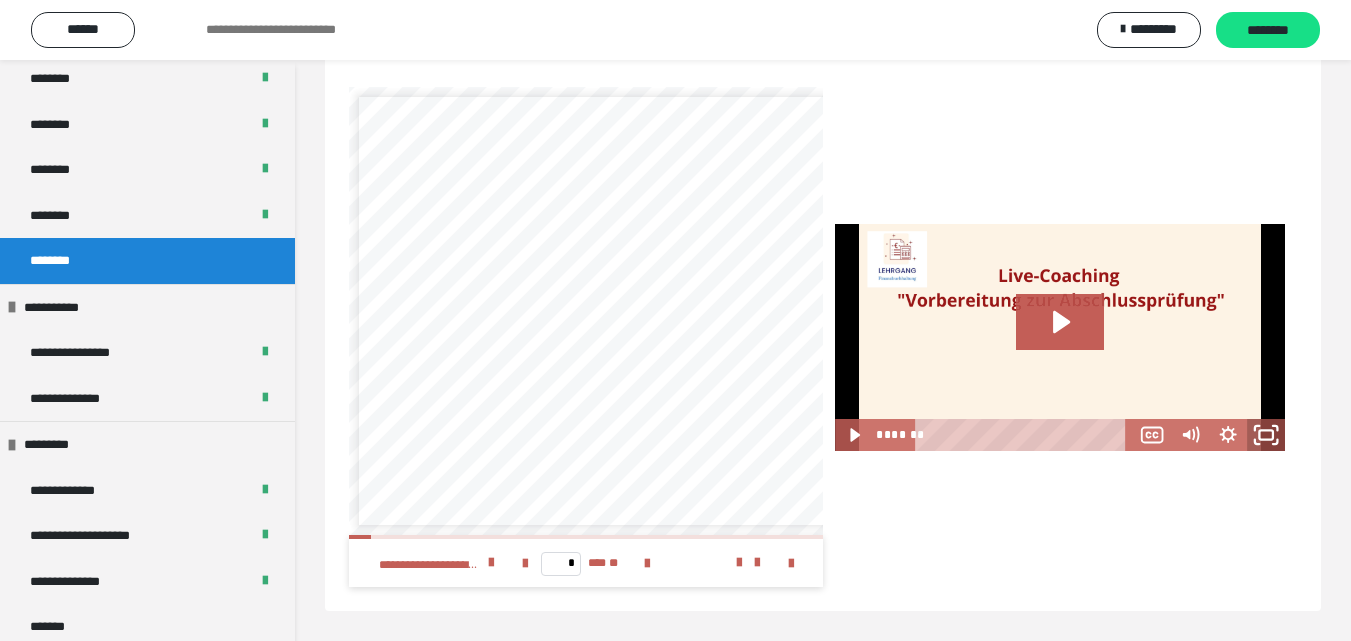 click 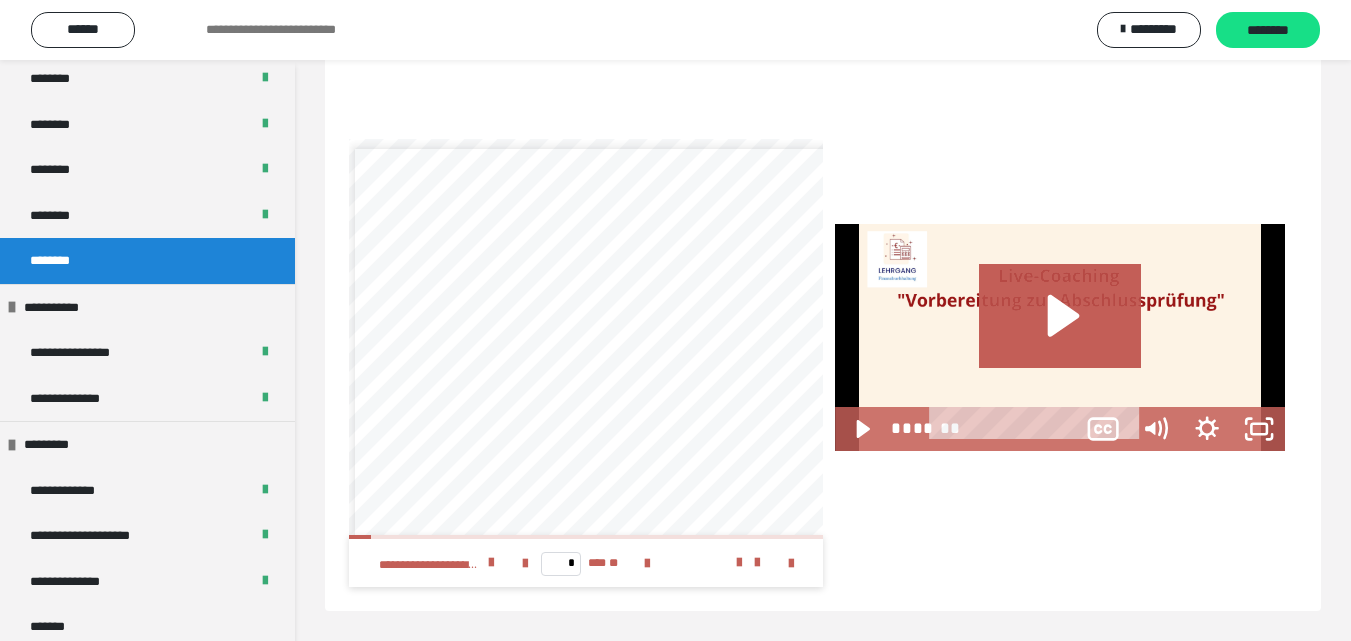 scroll, scrollTop: 1313, scrollLeft: 0, axis: vertical 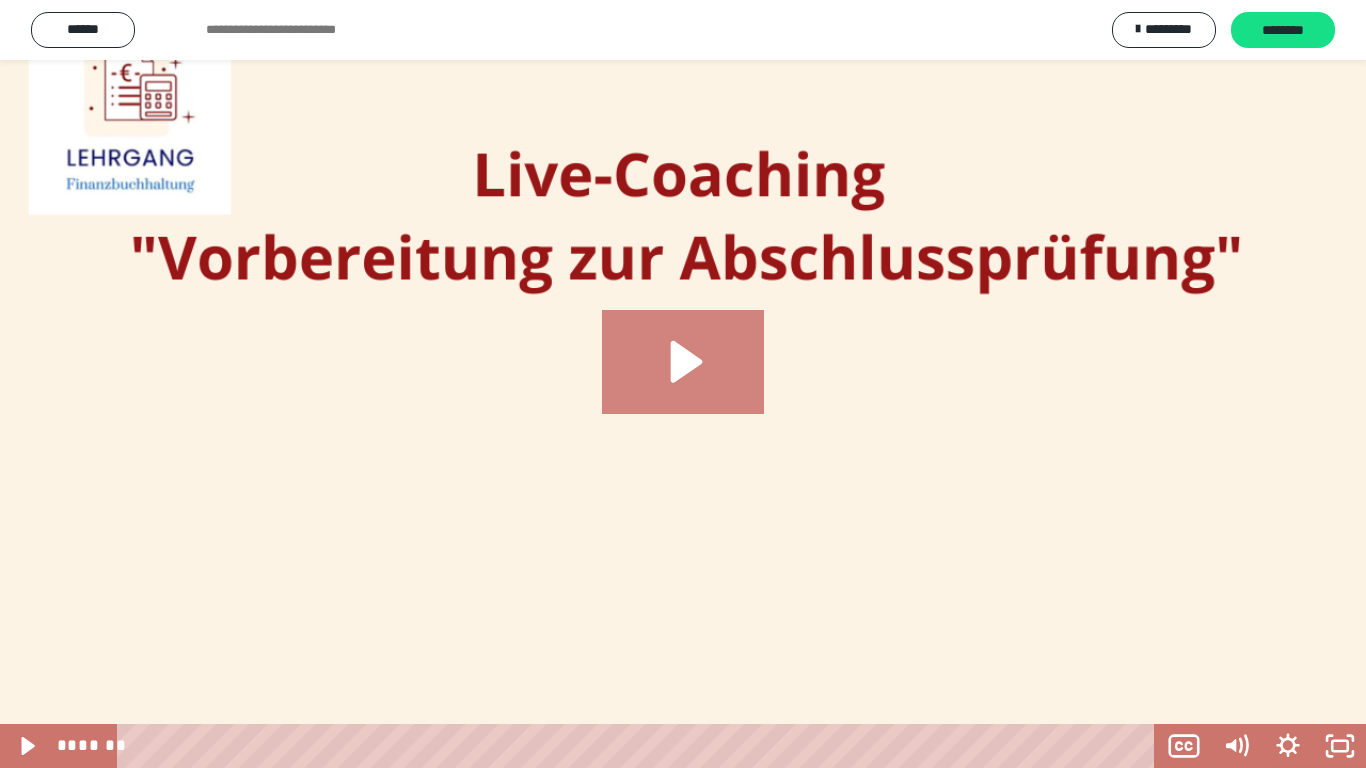 click 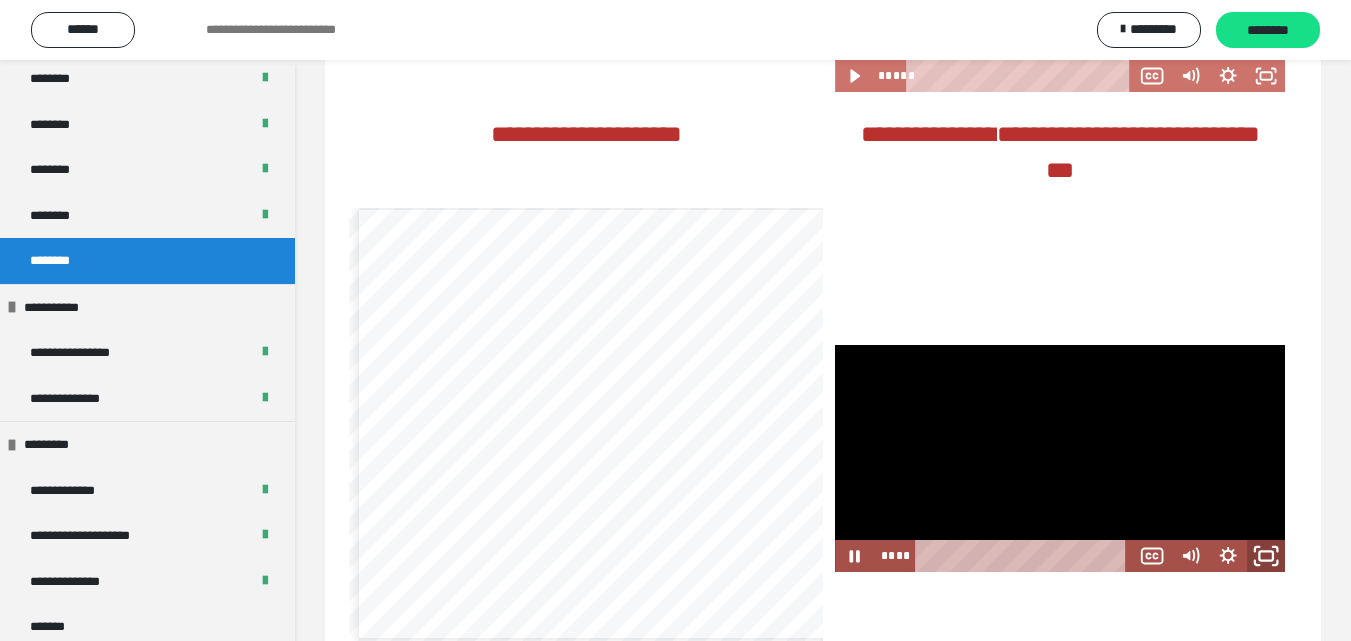 click 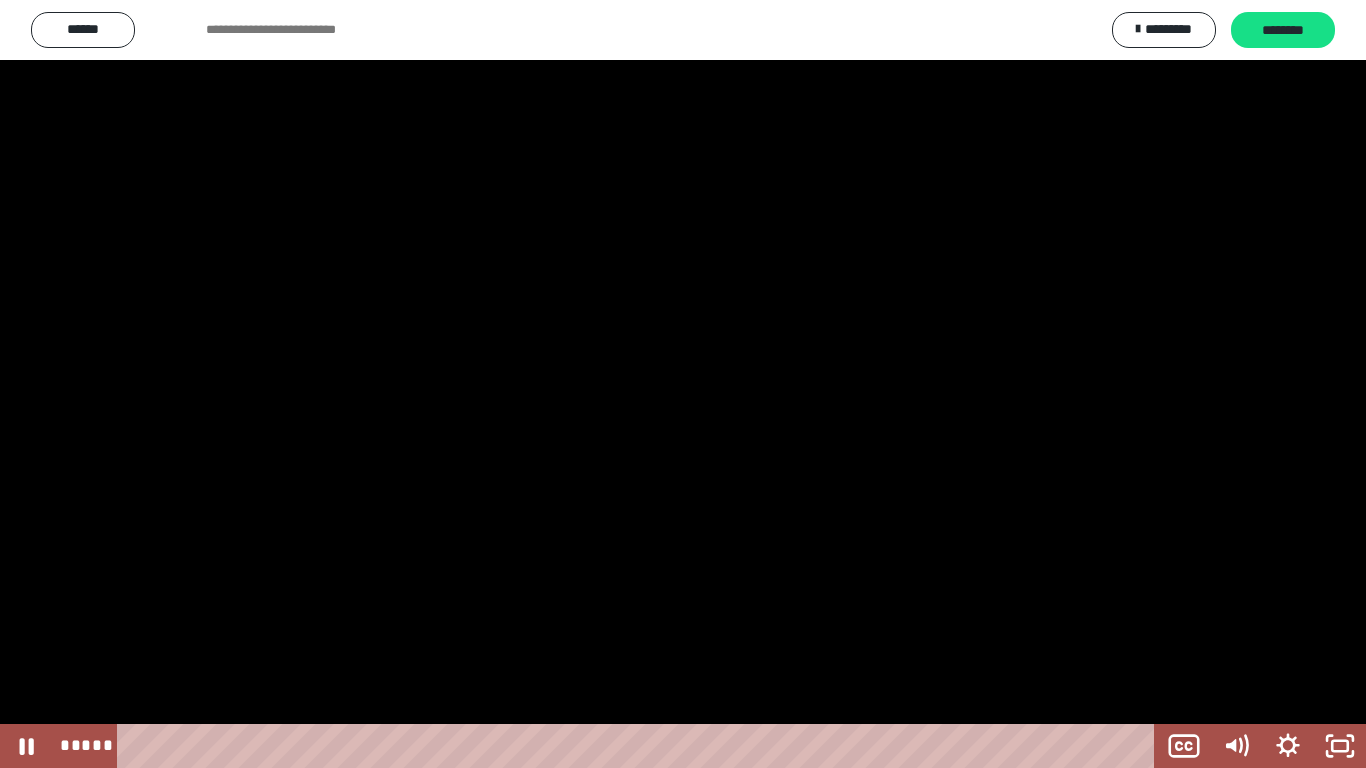 click at bounding box center (683, 384) 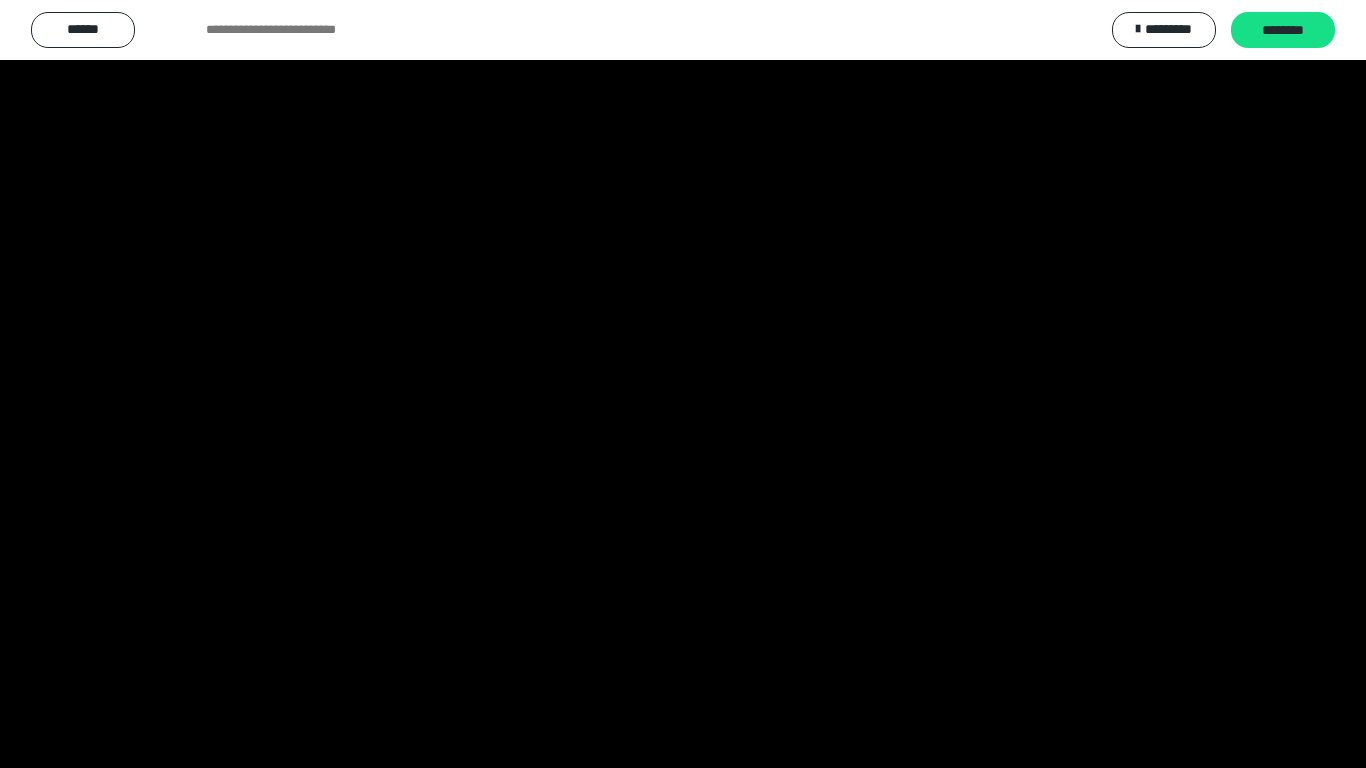 click at bounding box center [683, 384] 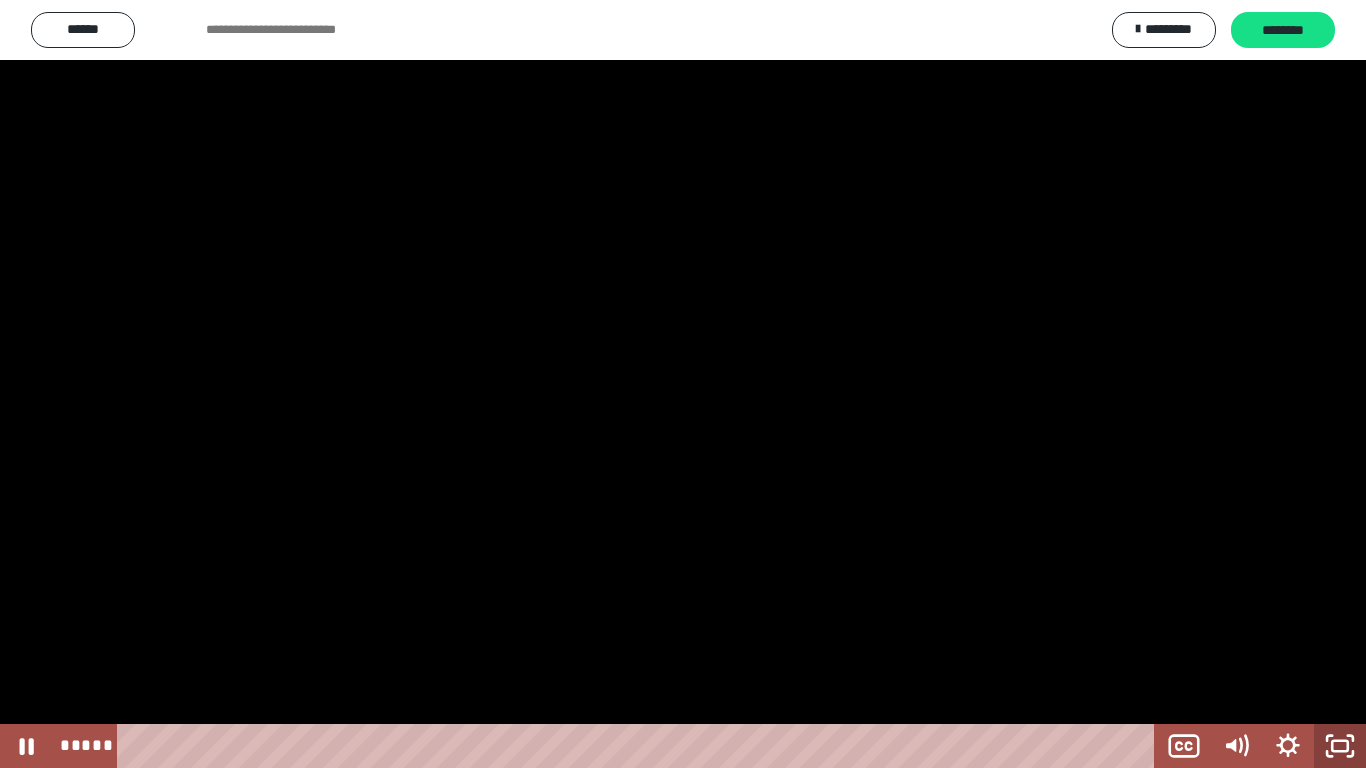 click 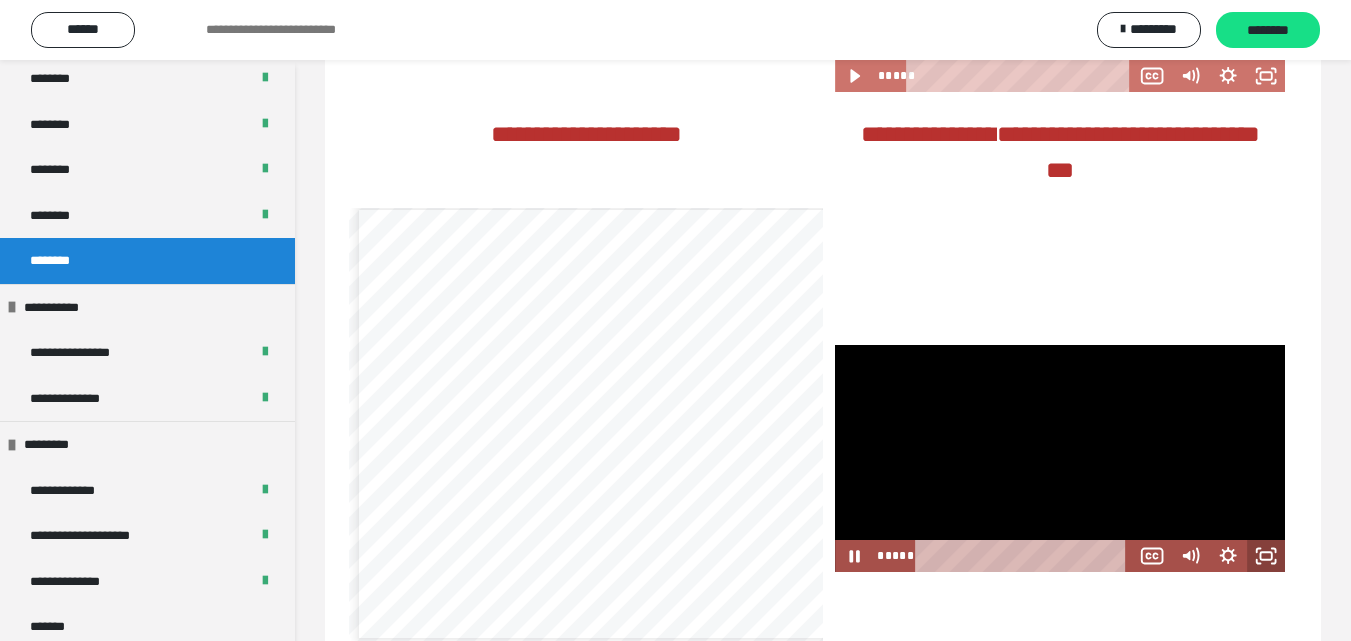 click 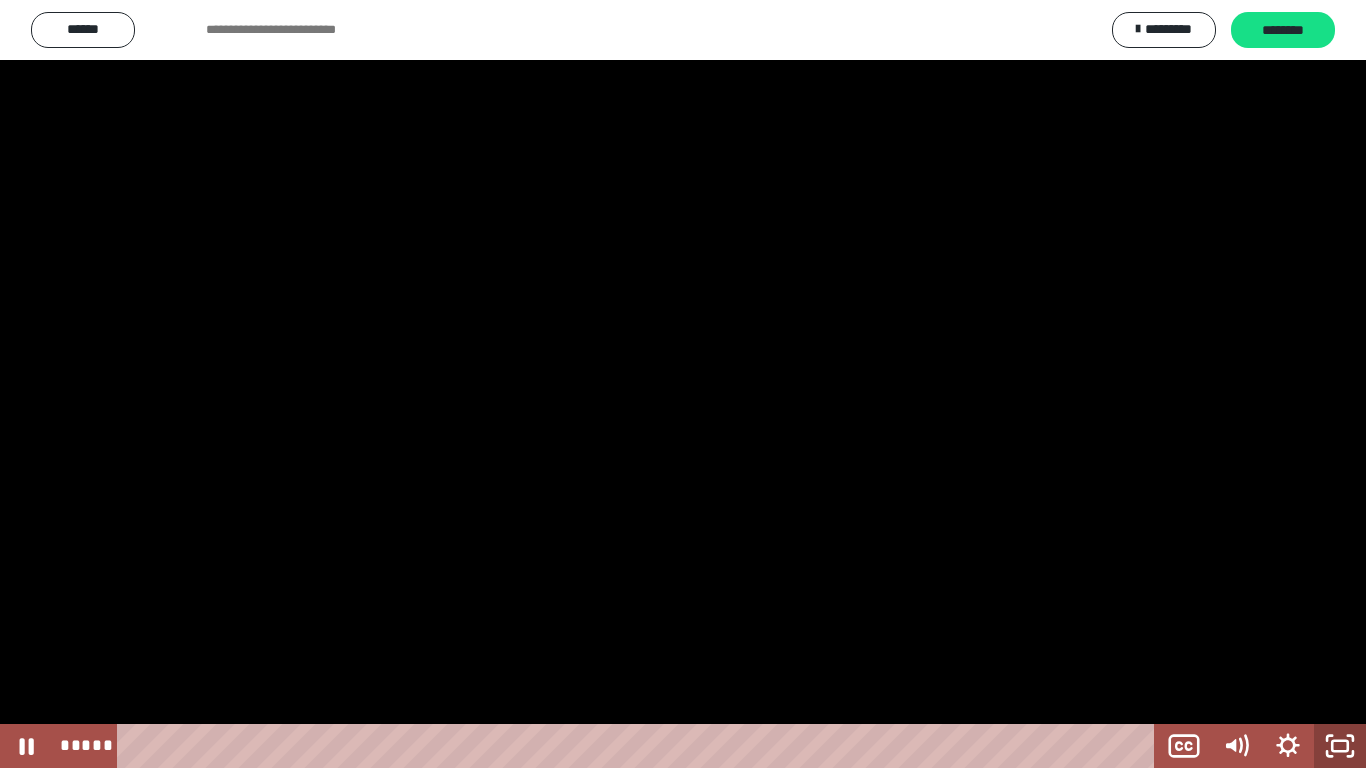 click 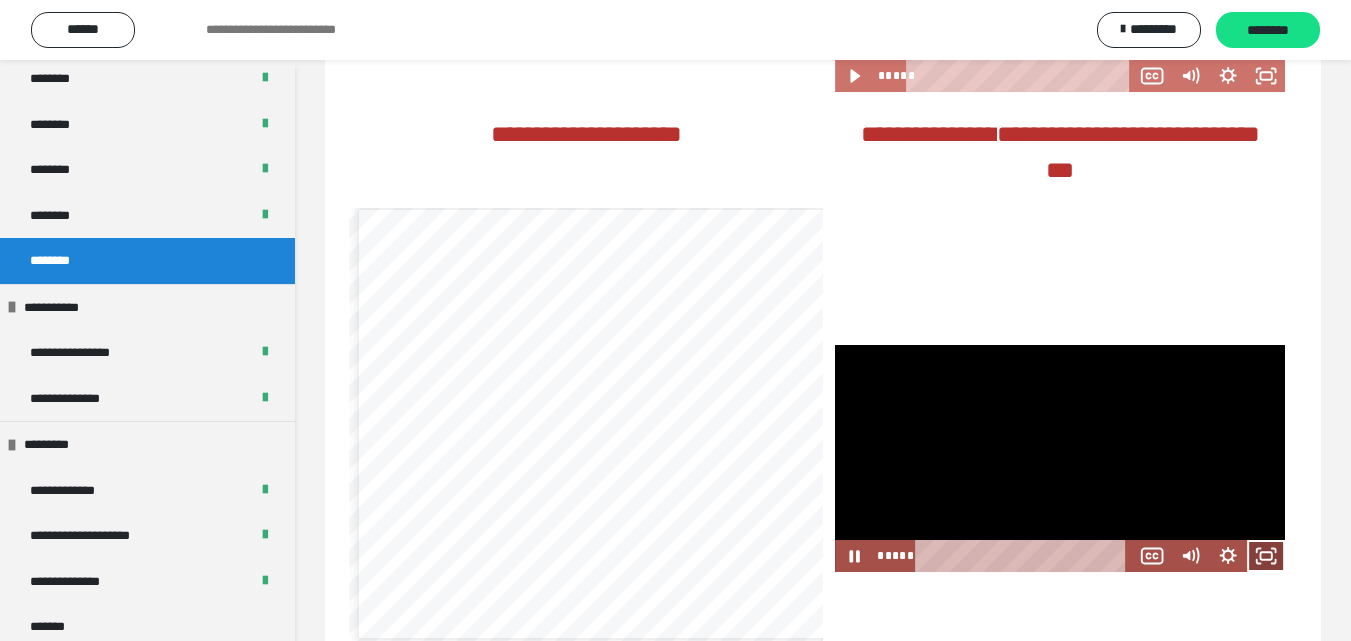 click 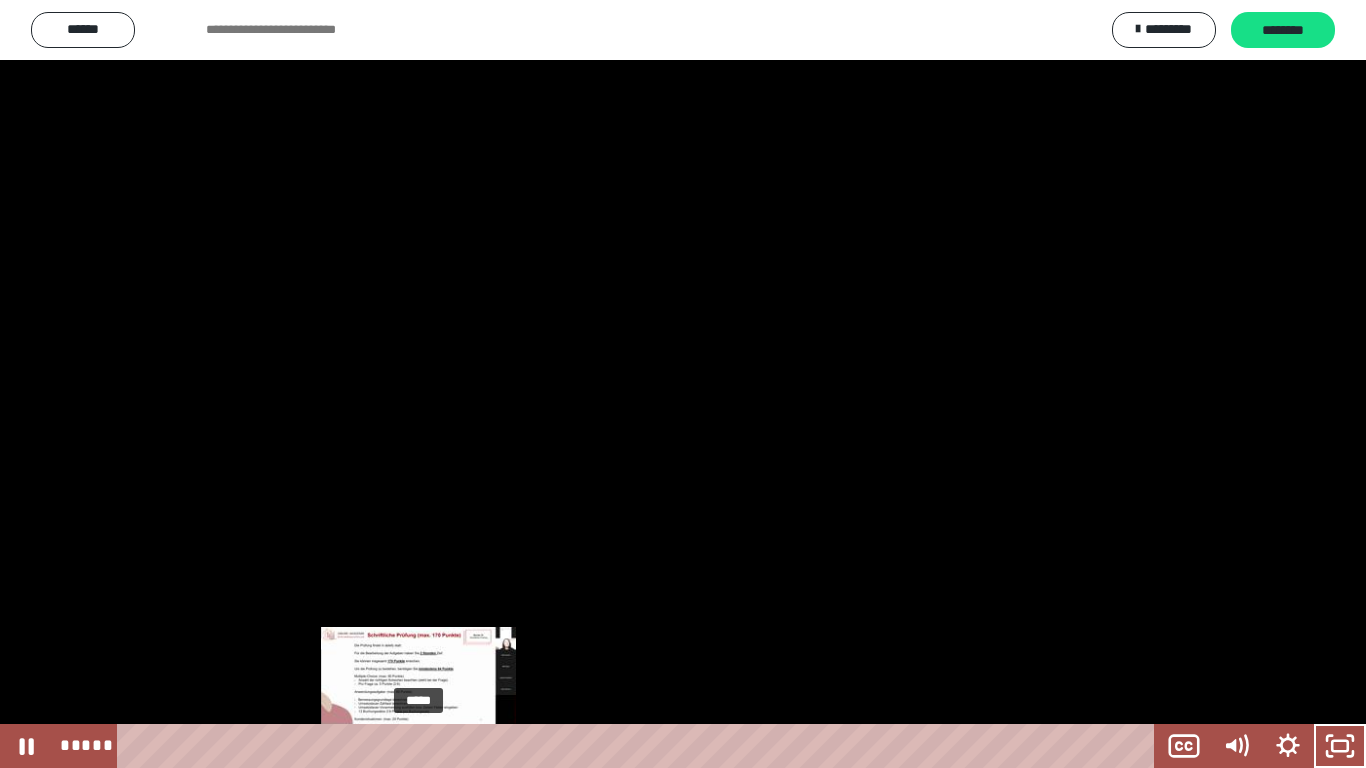click on "*****" at bounding box center (640, 746) 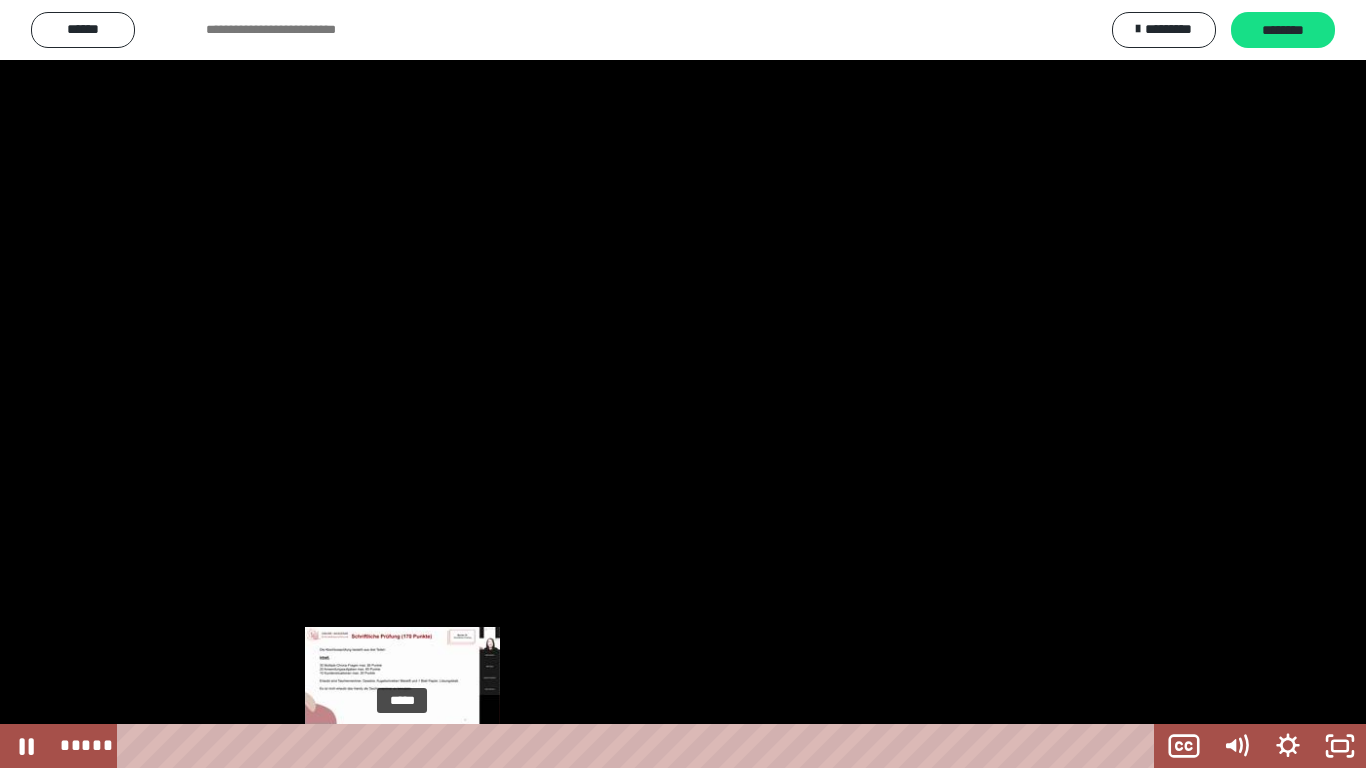 click on "*****" at bounding box center (640, 746) 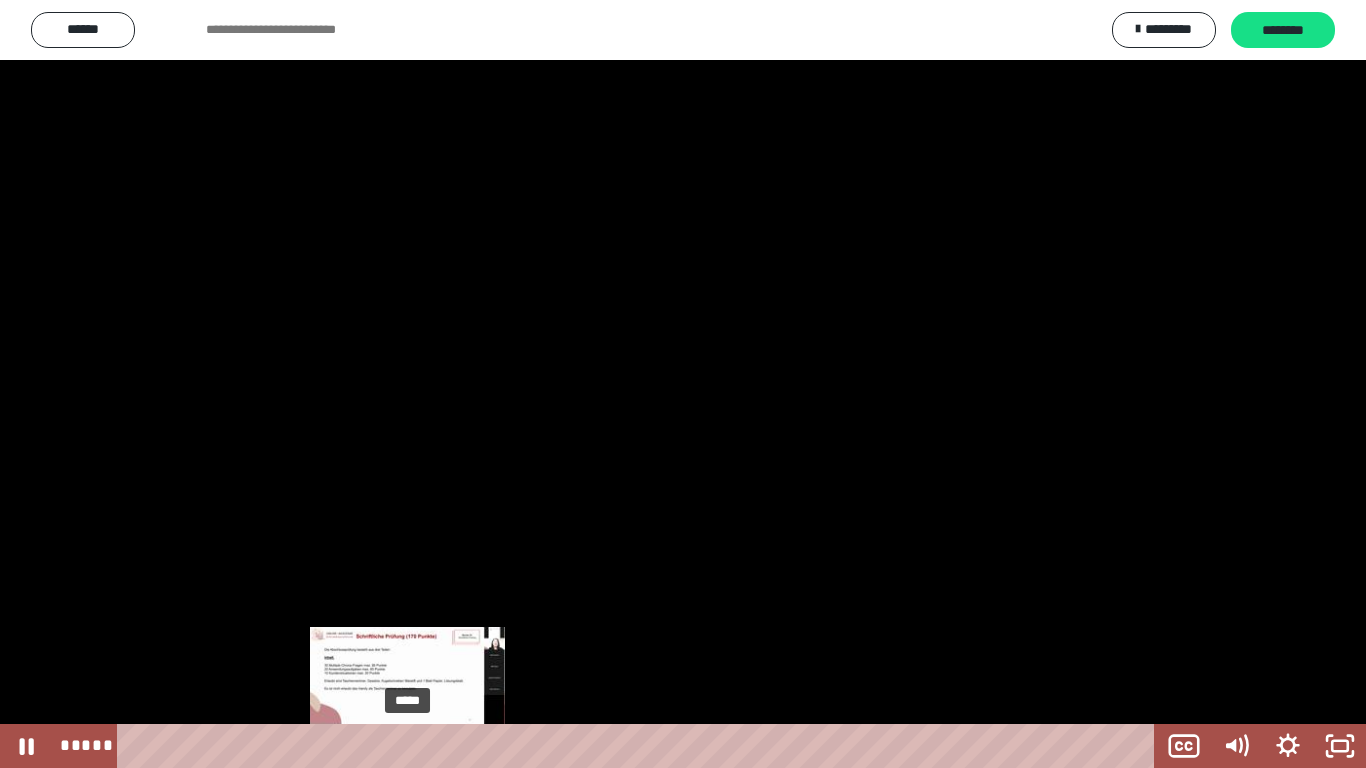 click on "*****" at bounding box center (640, 746) 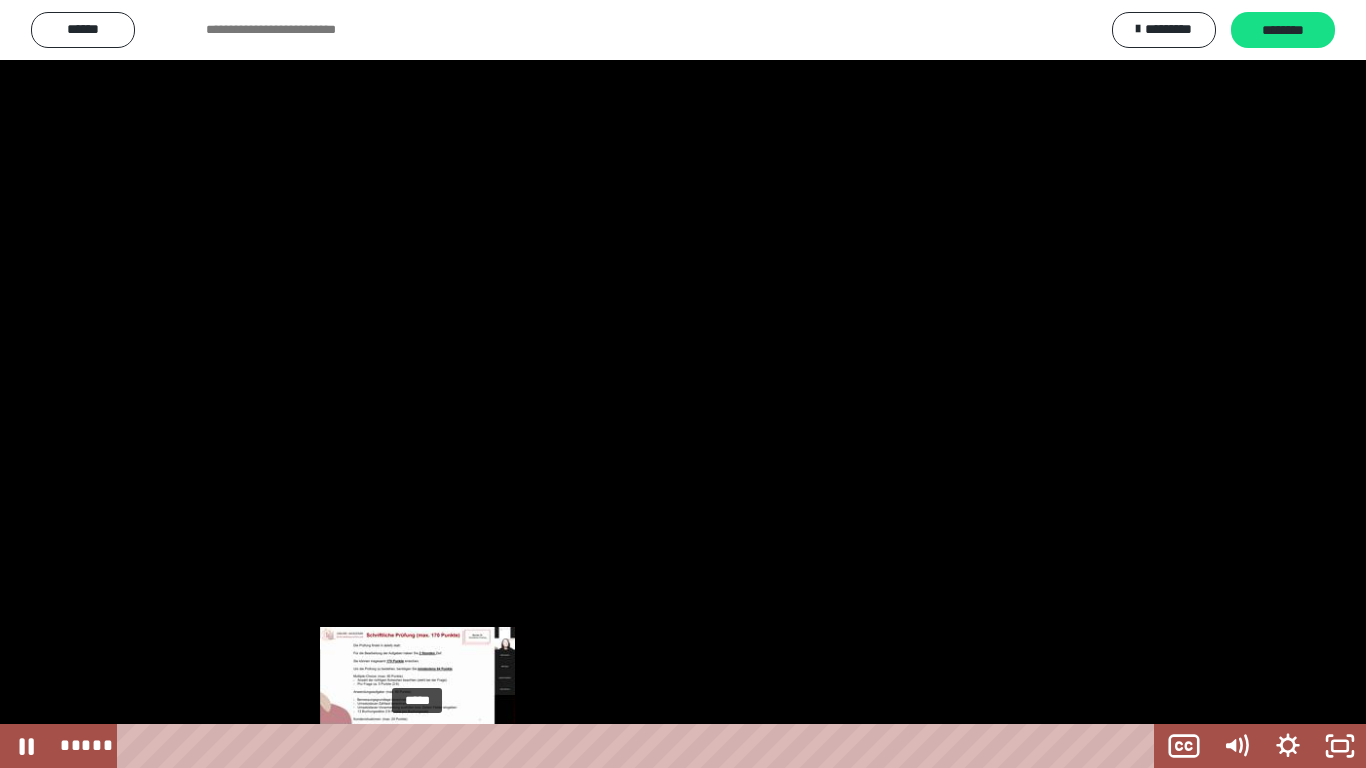 click on "*****" at bounding box center (640, 746) 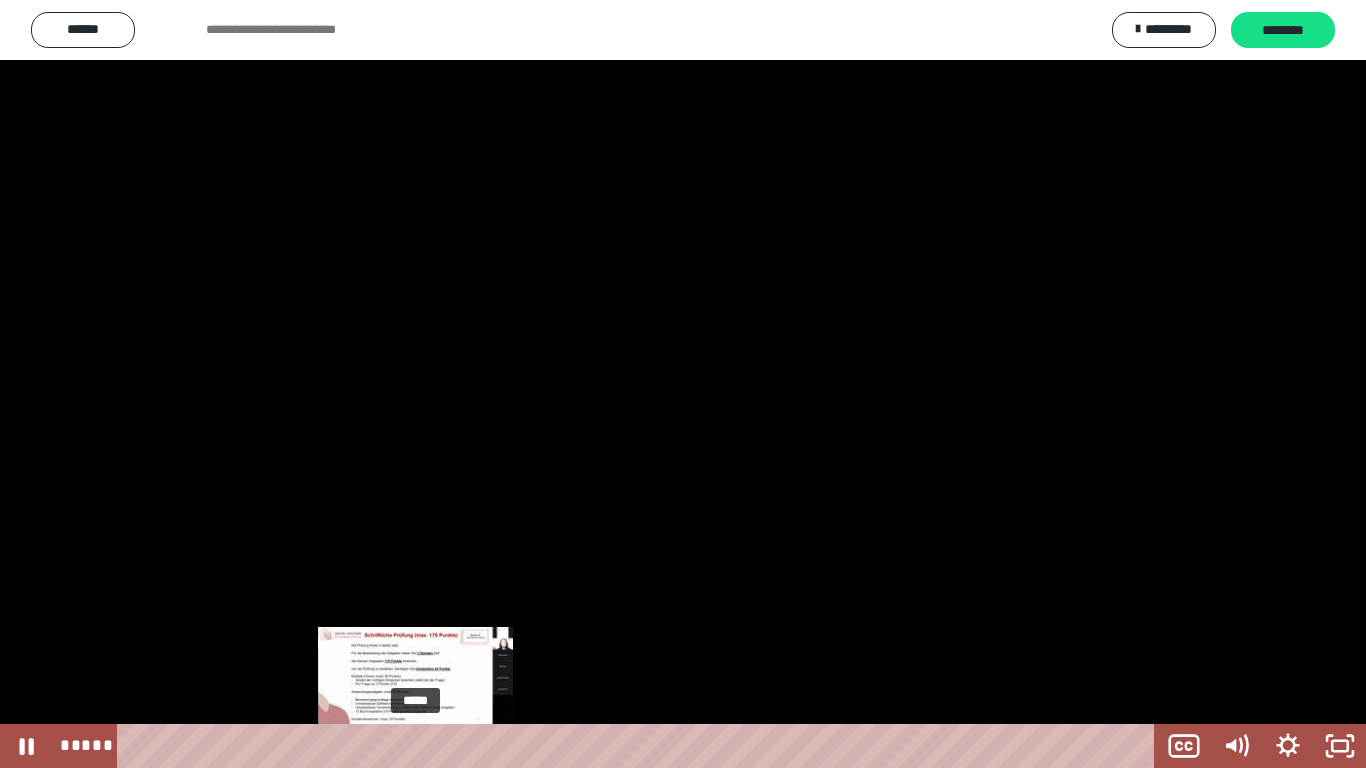 click at bounding box center (415, 746) 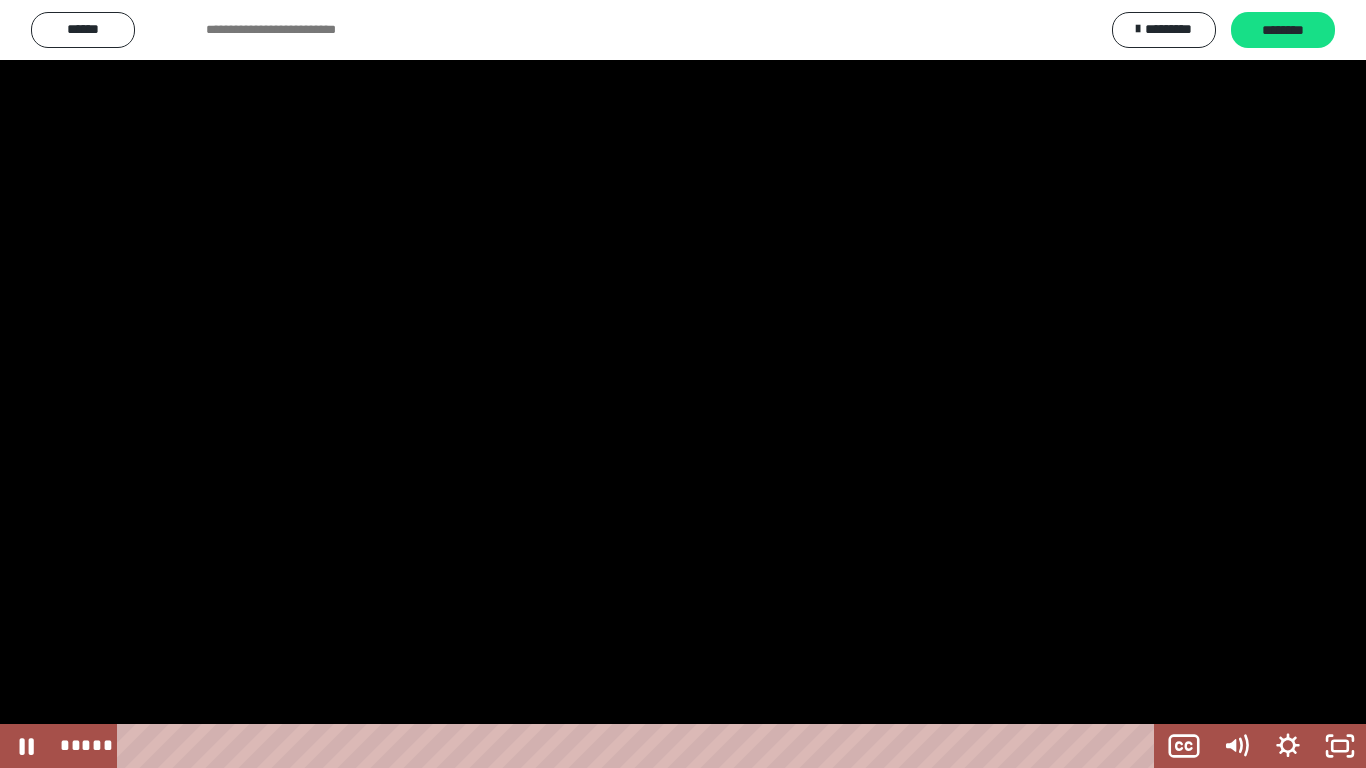 click at bounding box center (683, 384) 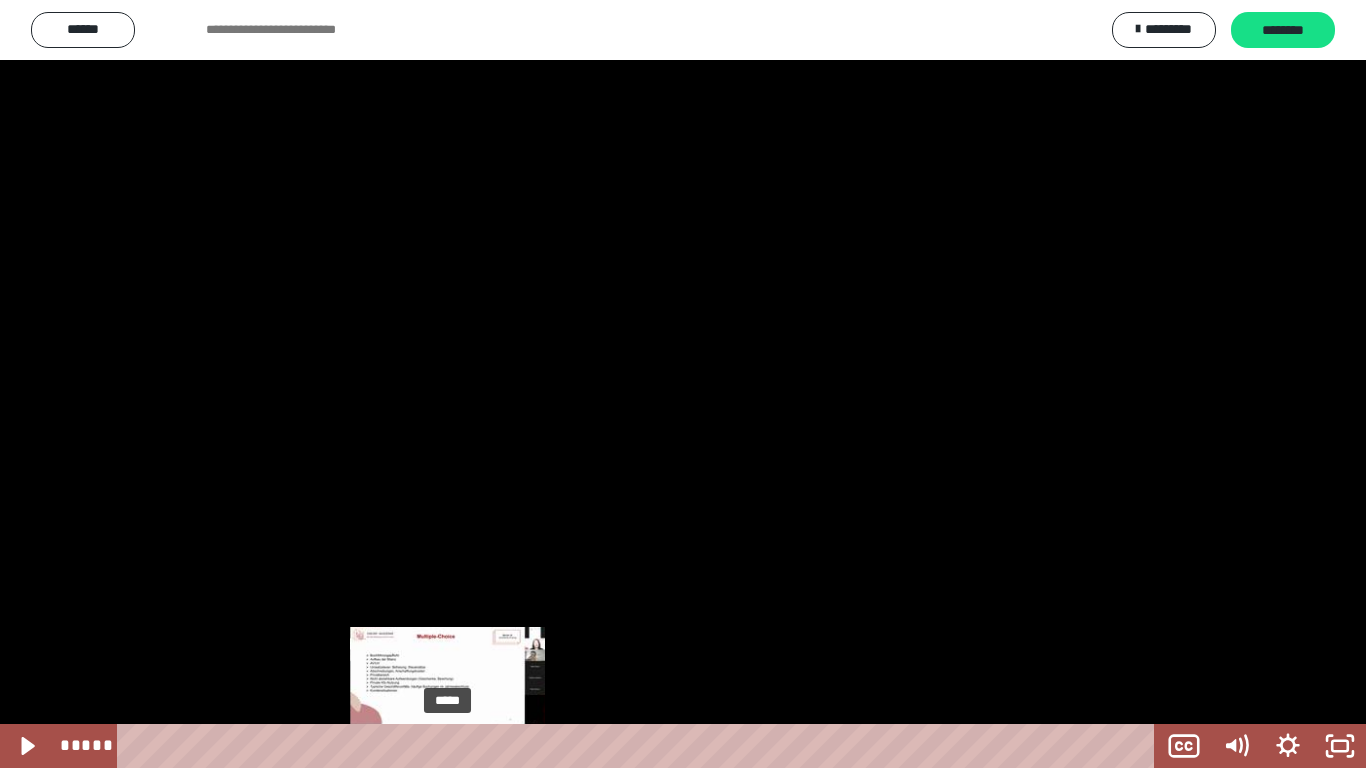 click on "*****" at bounding box center (640, 746) 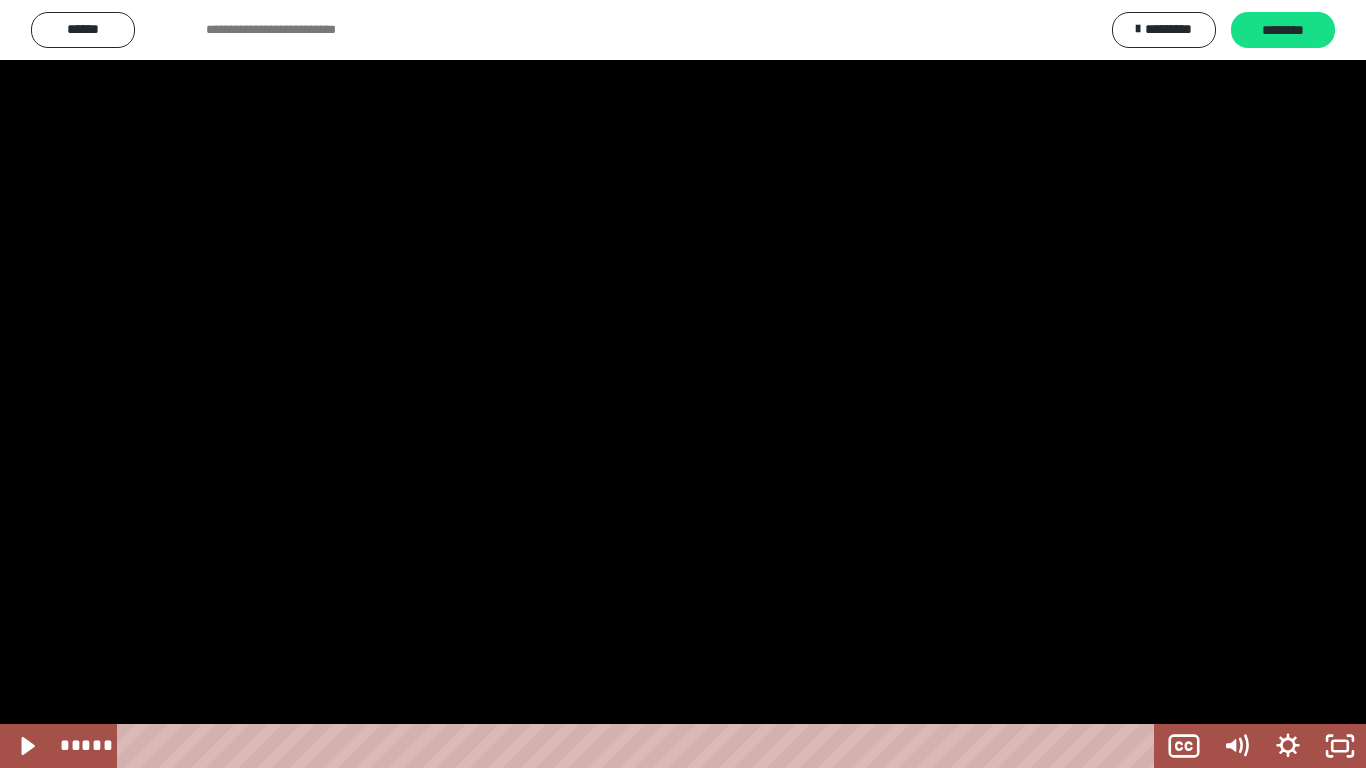 click at bounding box center (683, 384) 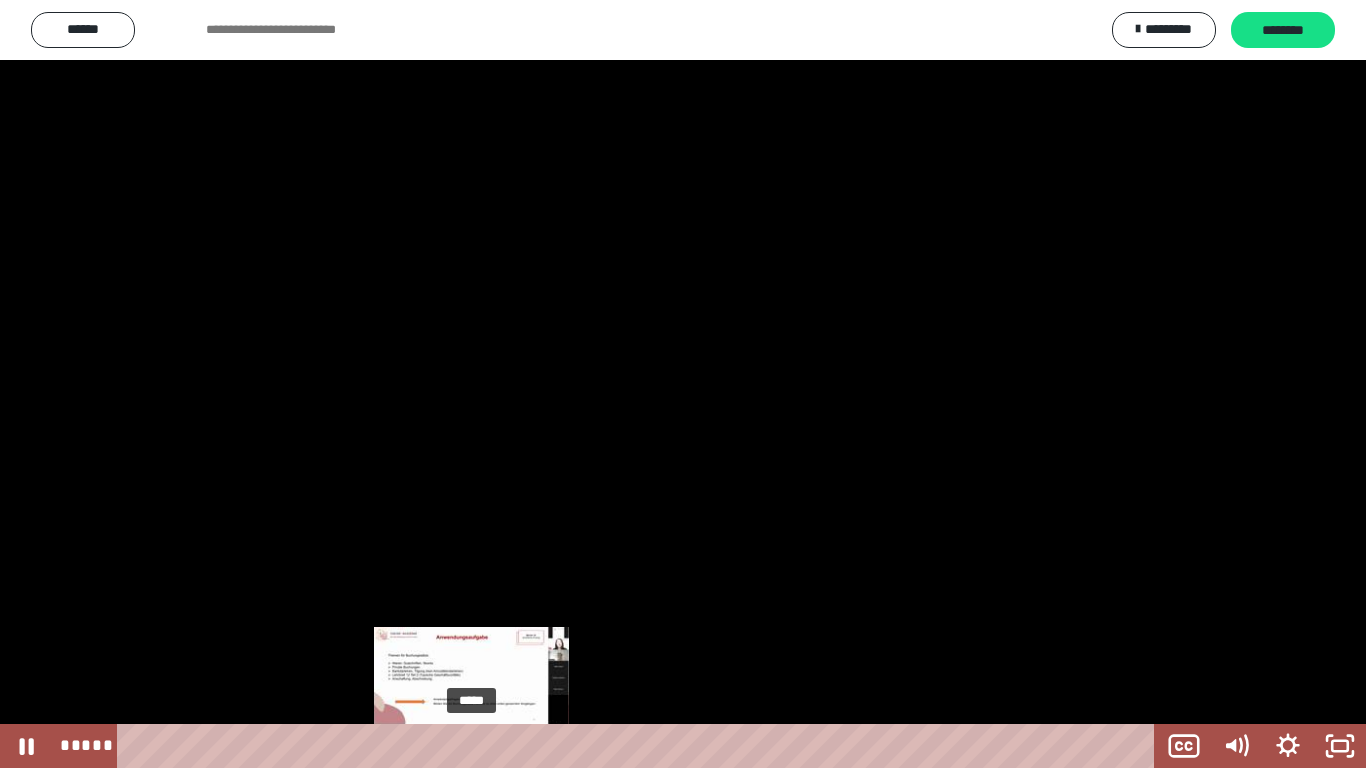 click on "*****" at bounding box center (640, 746) 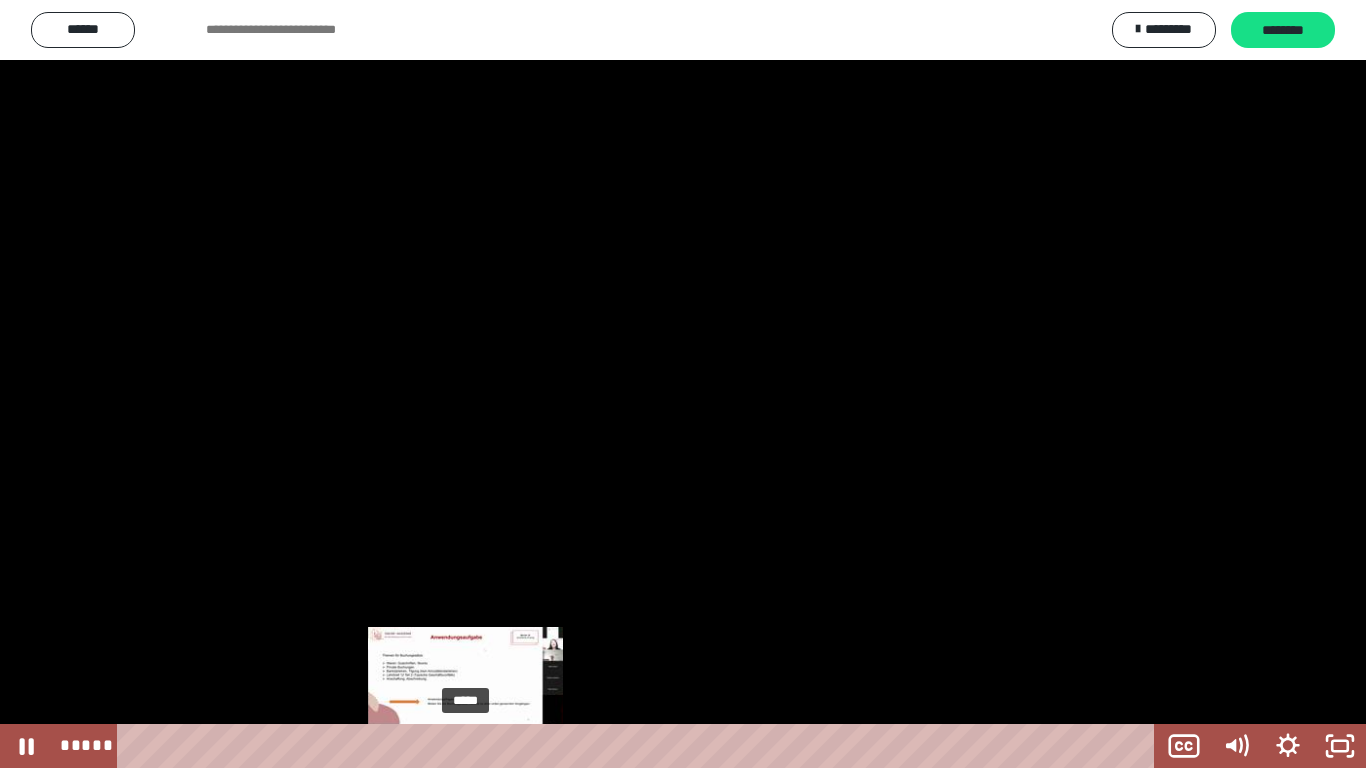 click at bounding box center (465, 746) 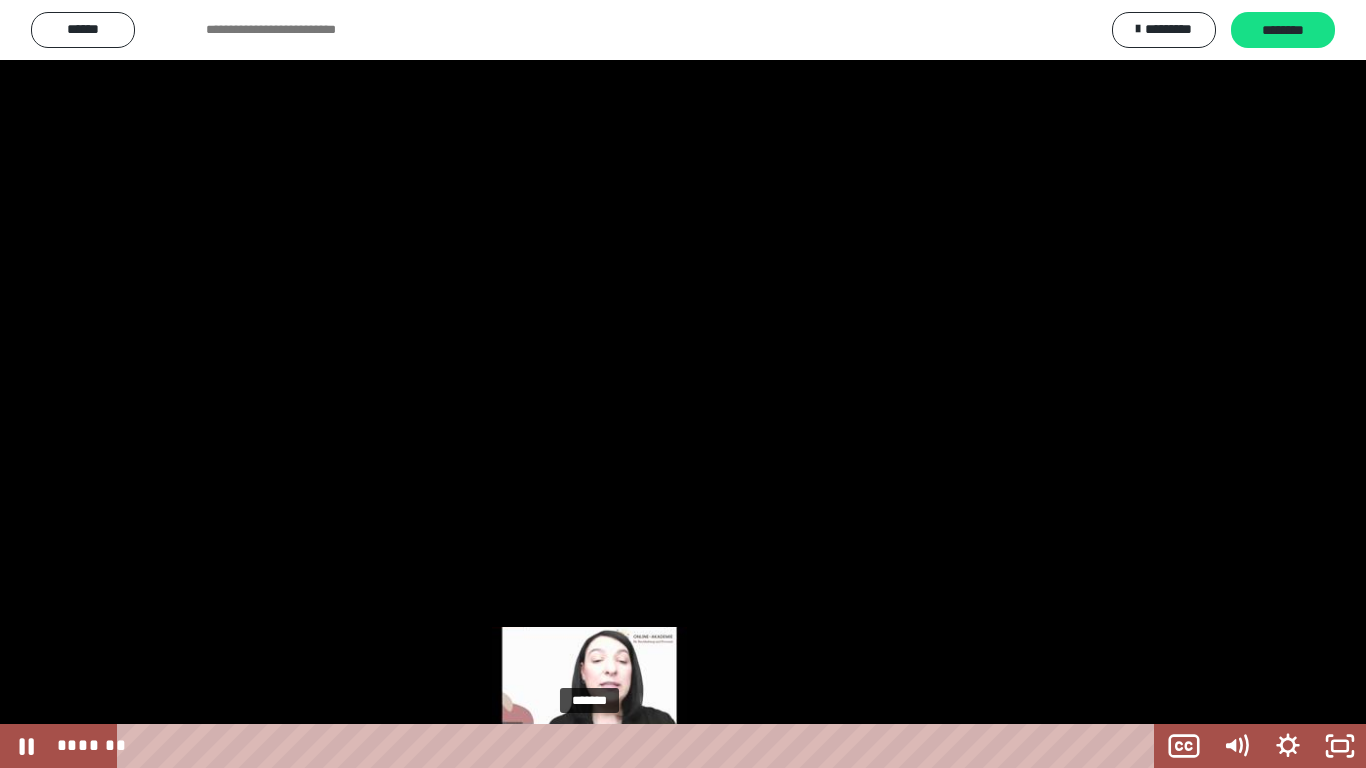 click on "*******" at bounding box center [640, 746] 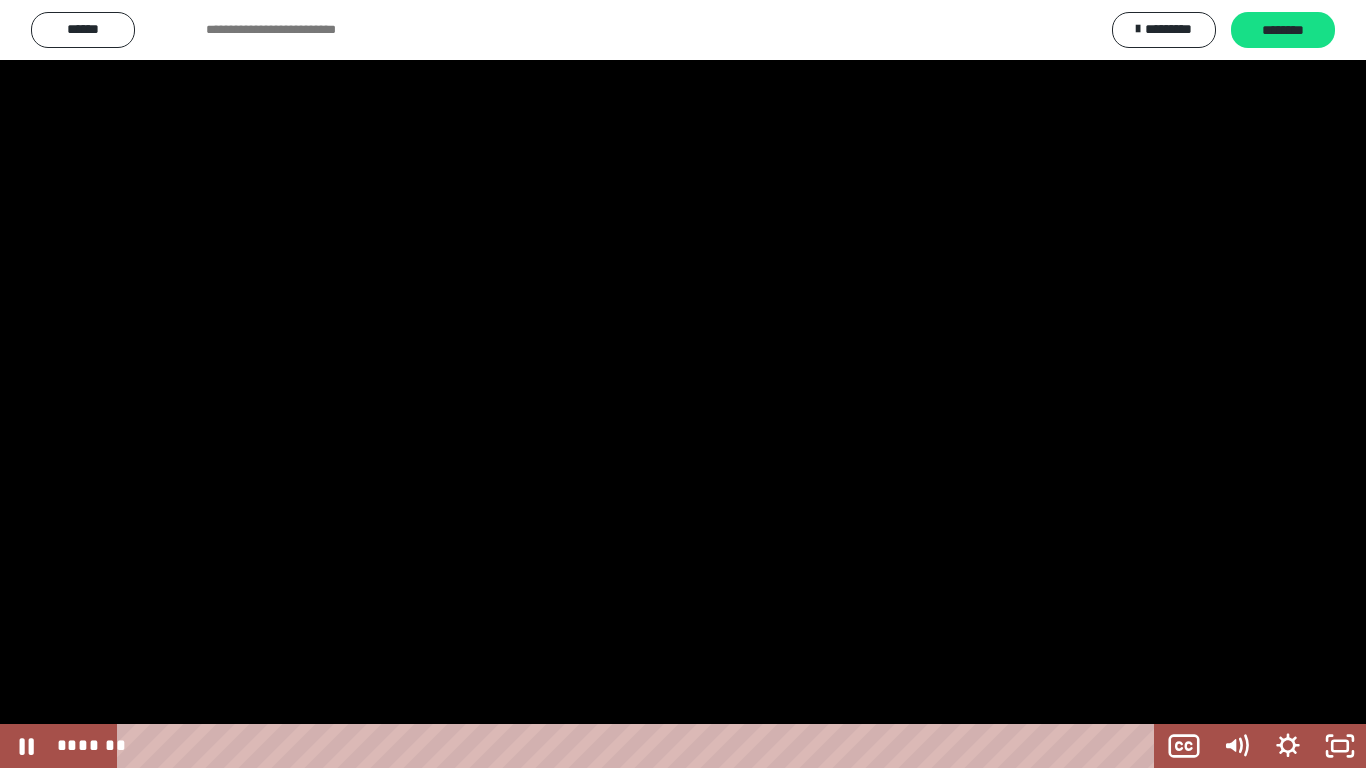 click at bounding box center [683, 384] 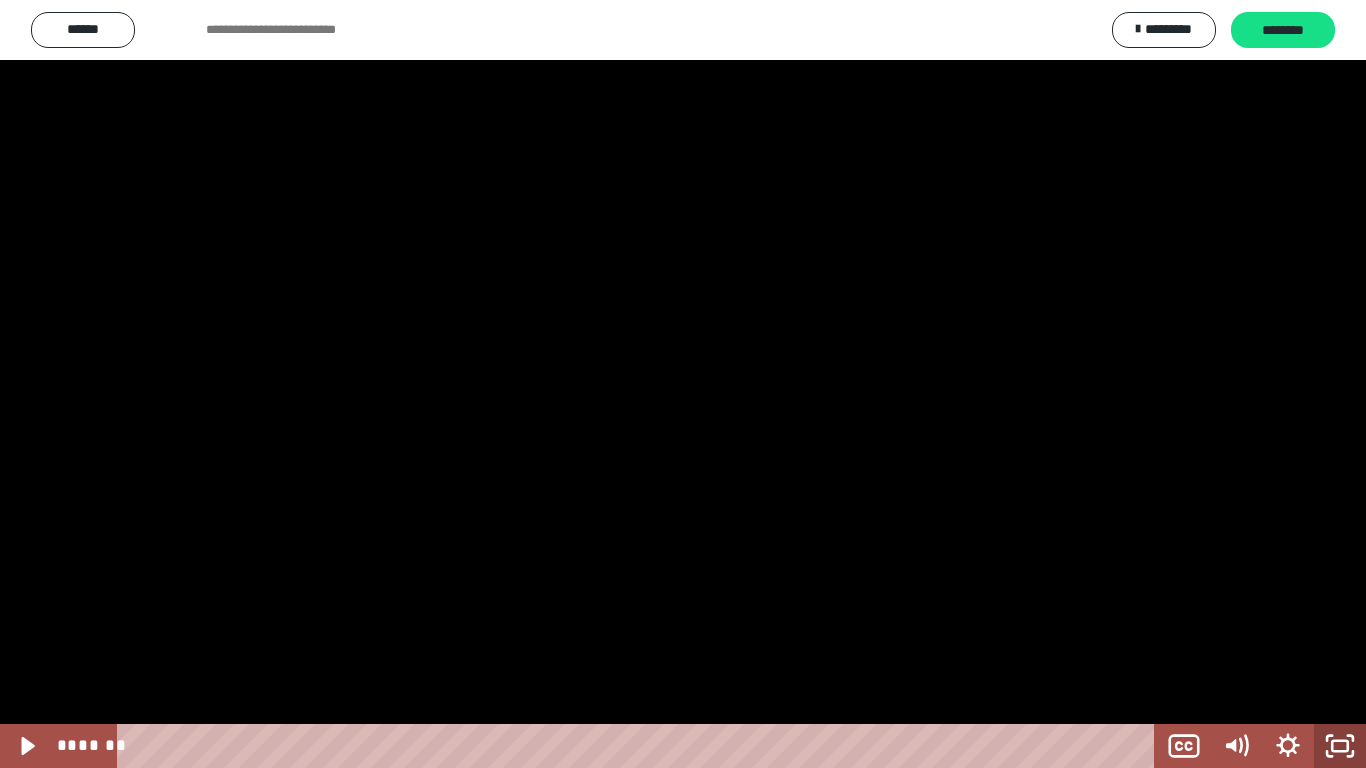 click 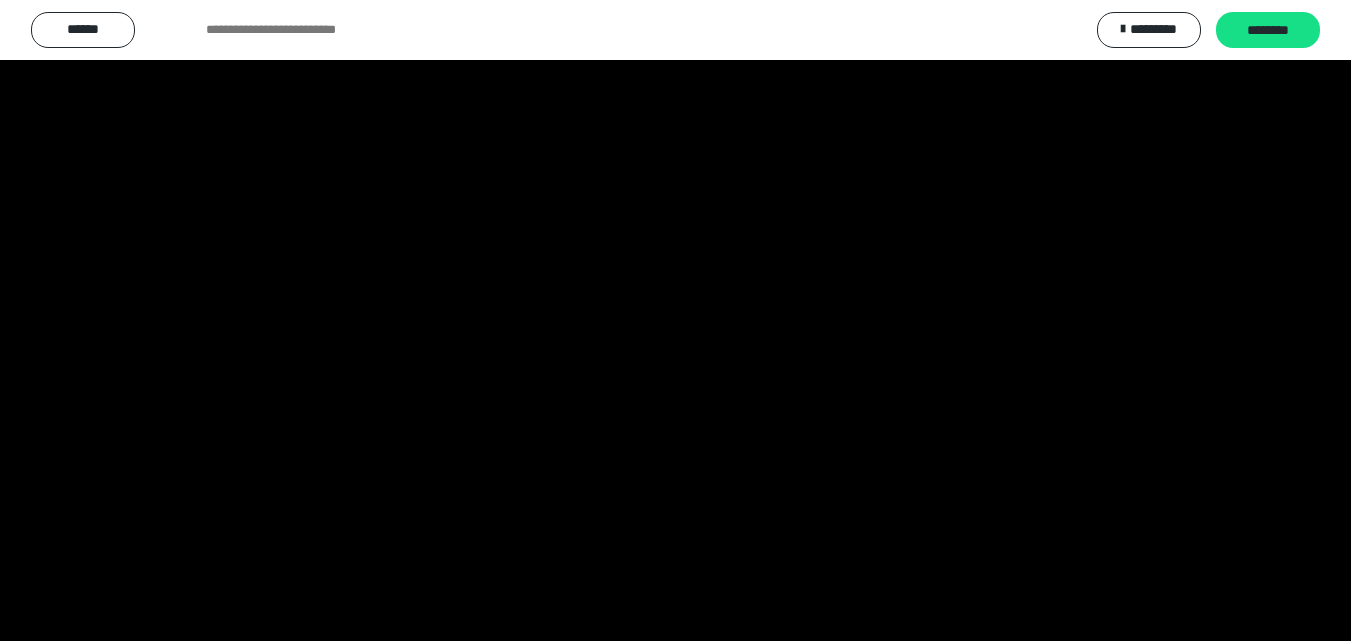 scroll, scrollTop: 846, scrollLeft: 0, axis: vertical 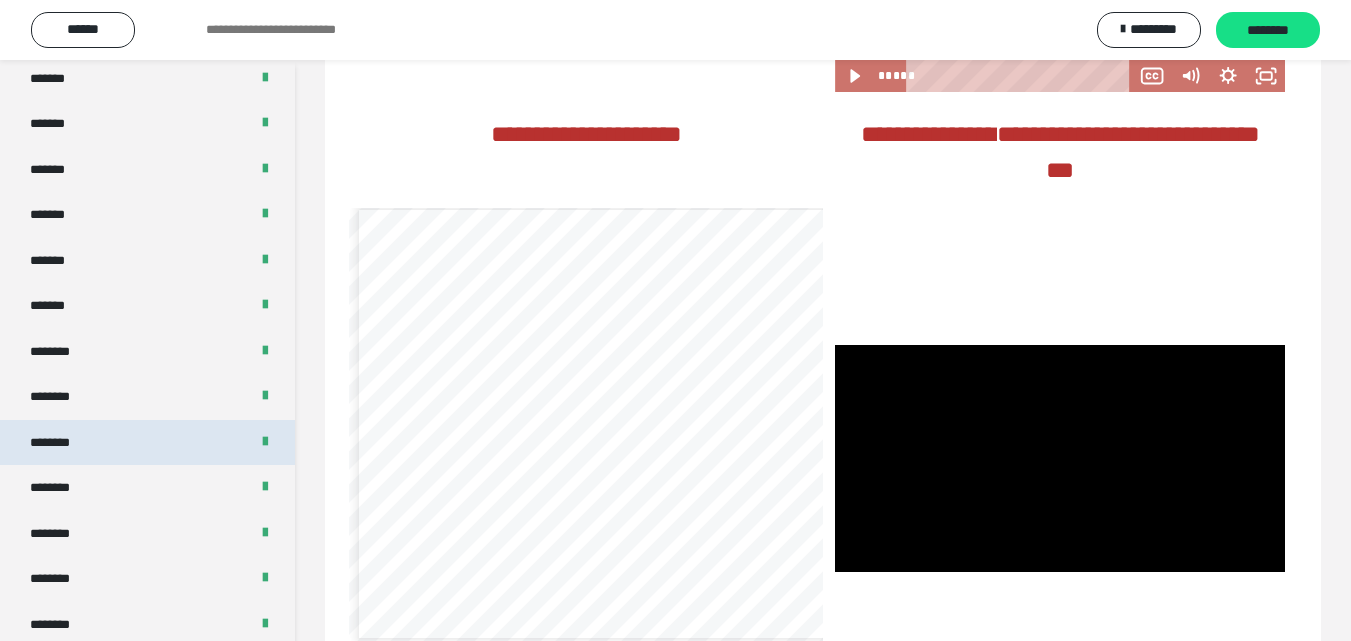 click on "********" at bounding box center (60, 443) 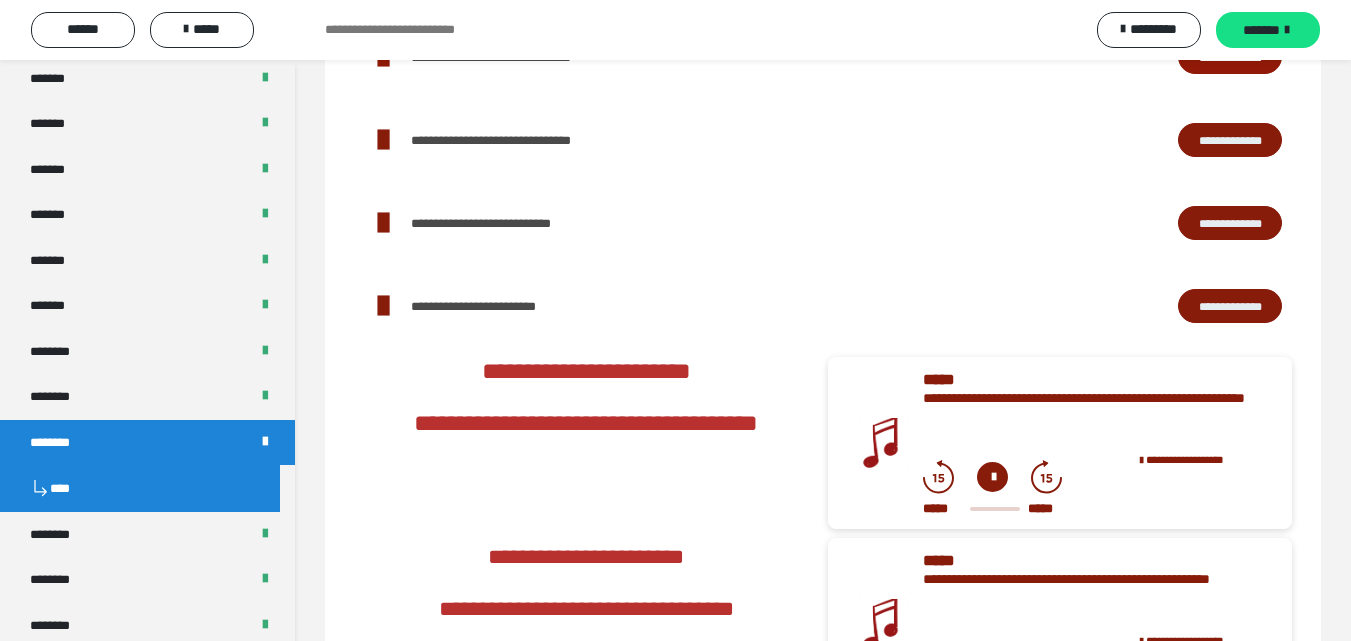scroll, scrollTop: 1666, scrollLeft: 0, axis: vertical 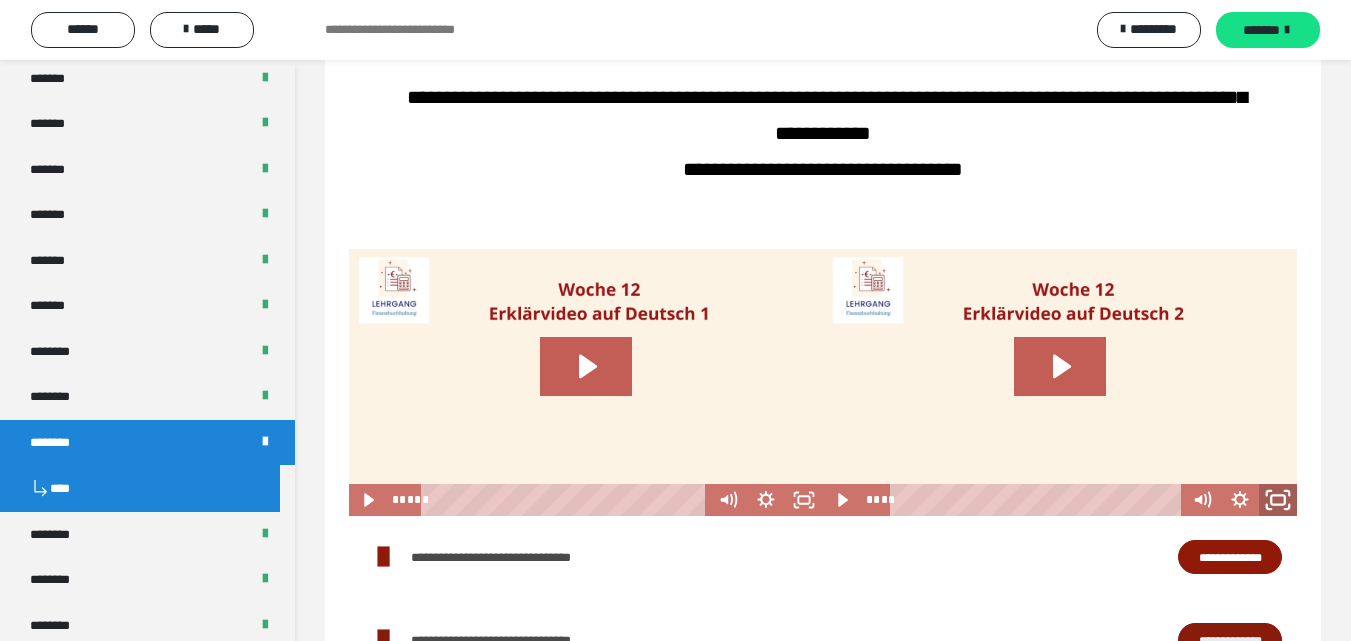click 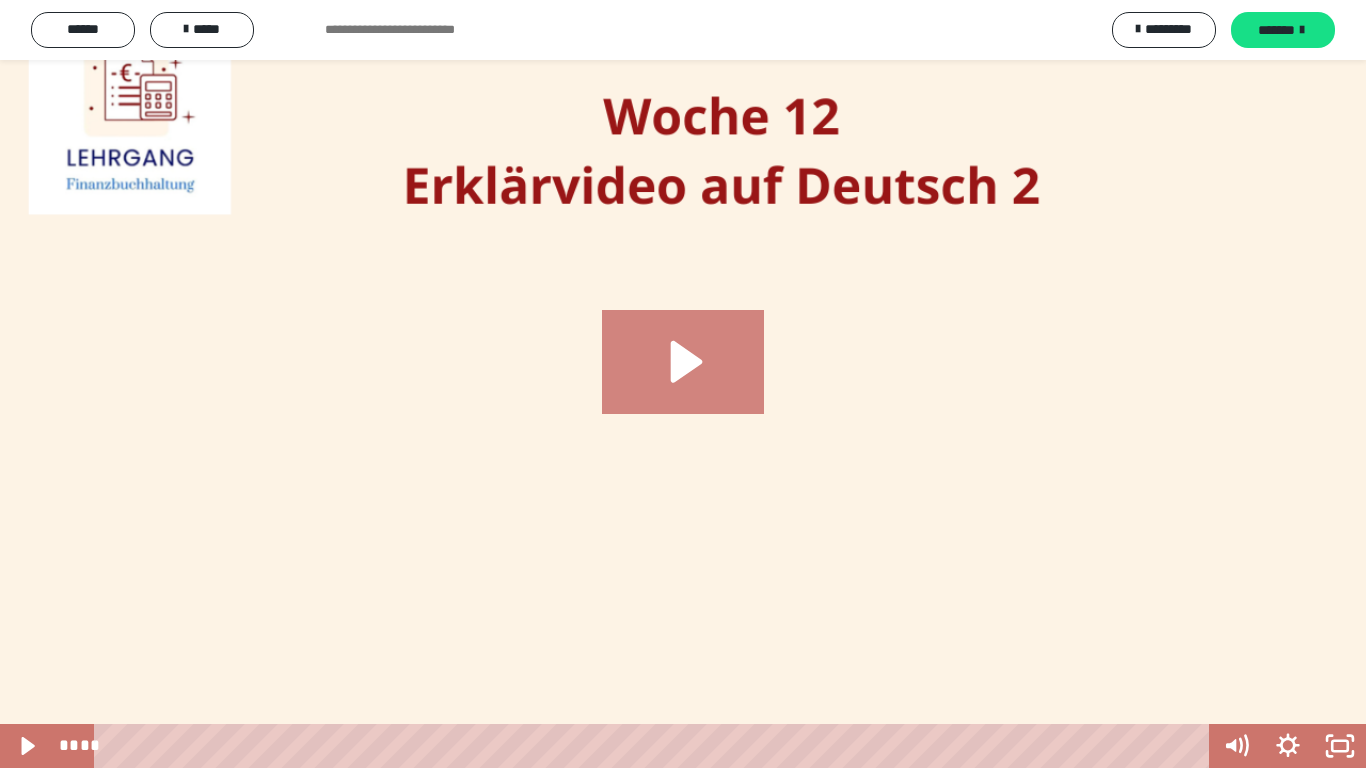 click 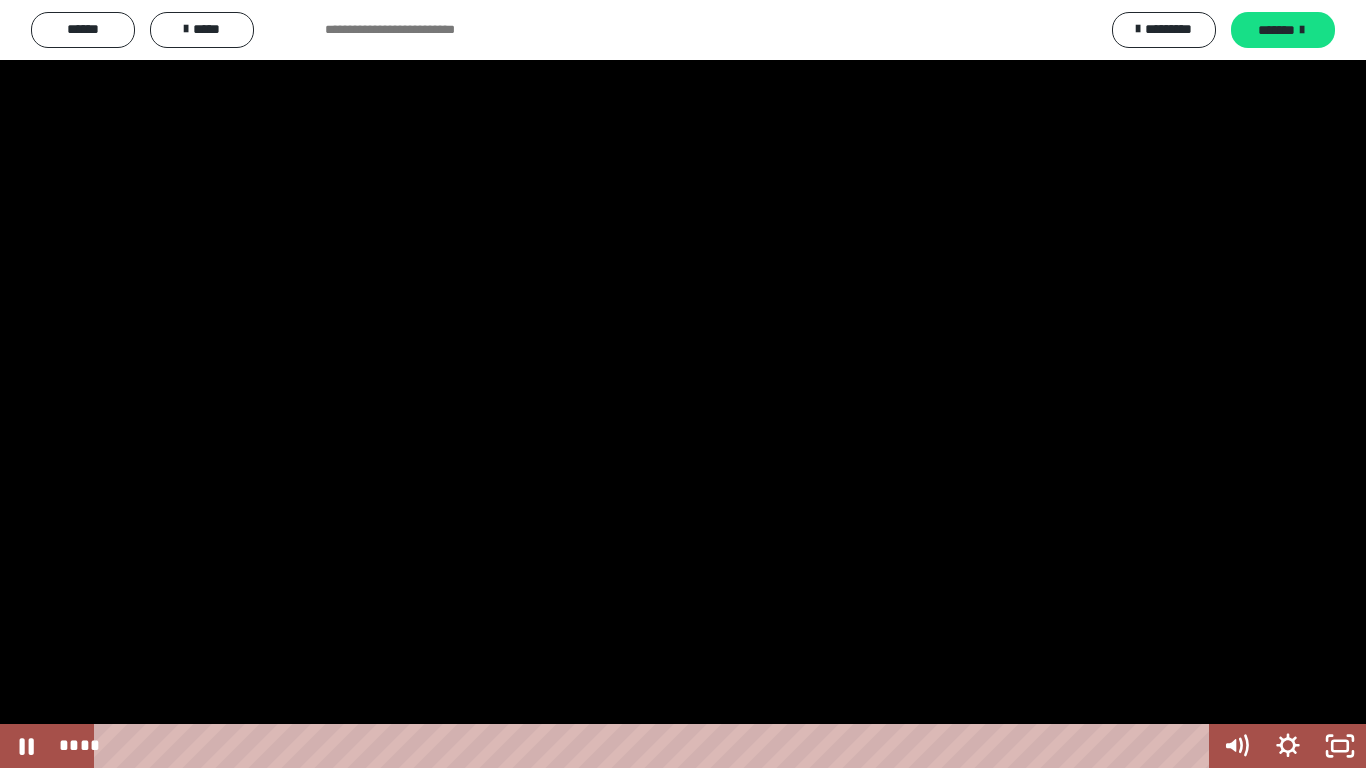 click at bounding box center [683, 384] 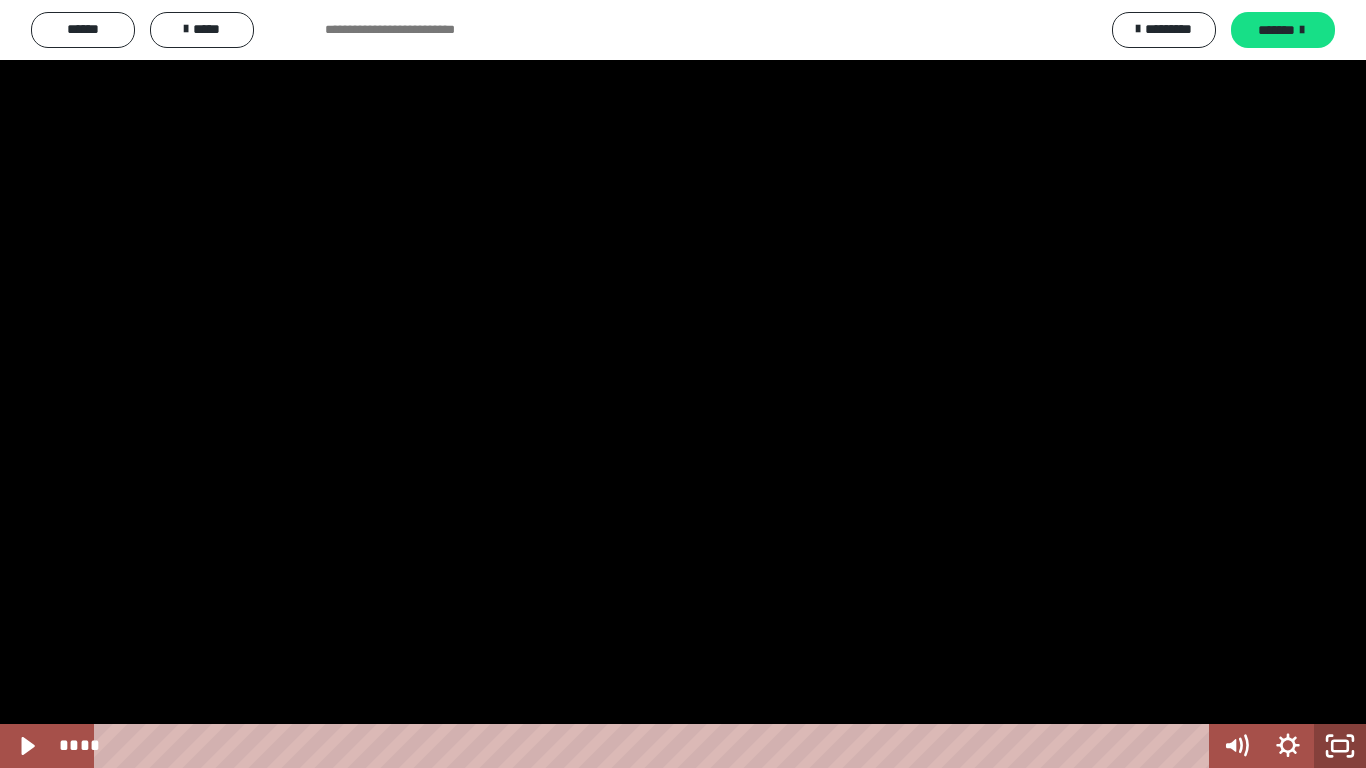 click 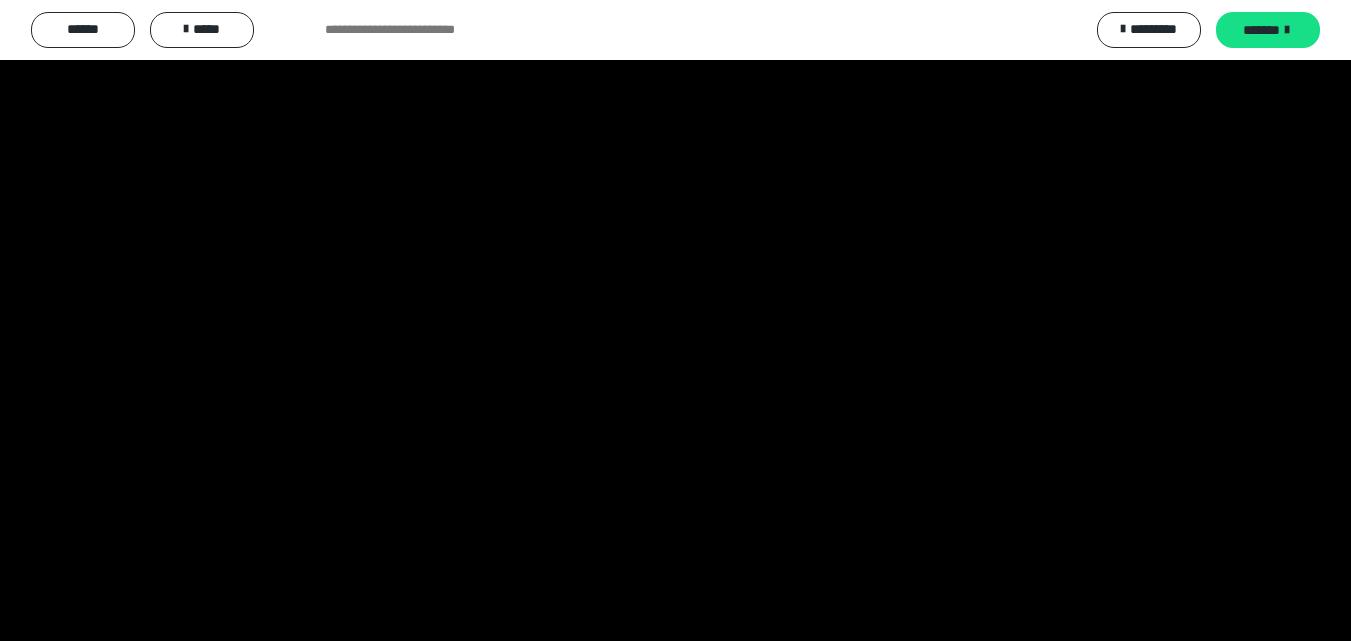 scroll, scrollTop: 1500, scrollLeft: 0, axis: vertical 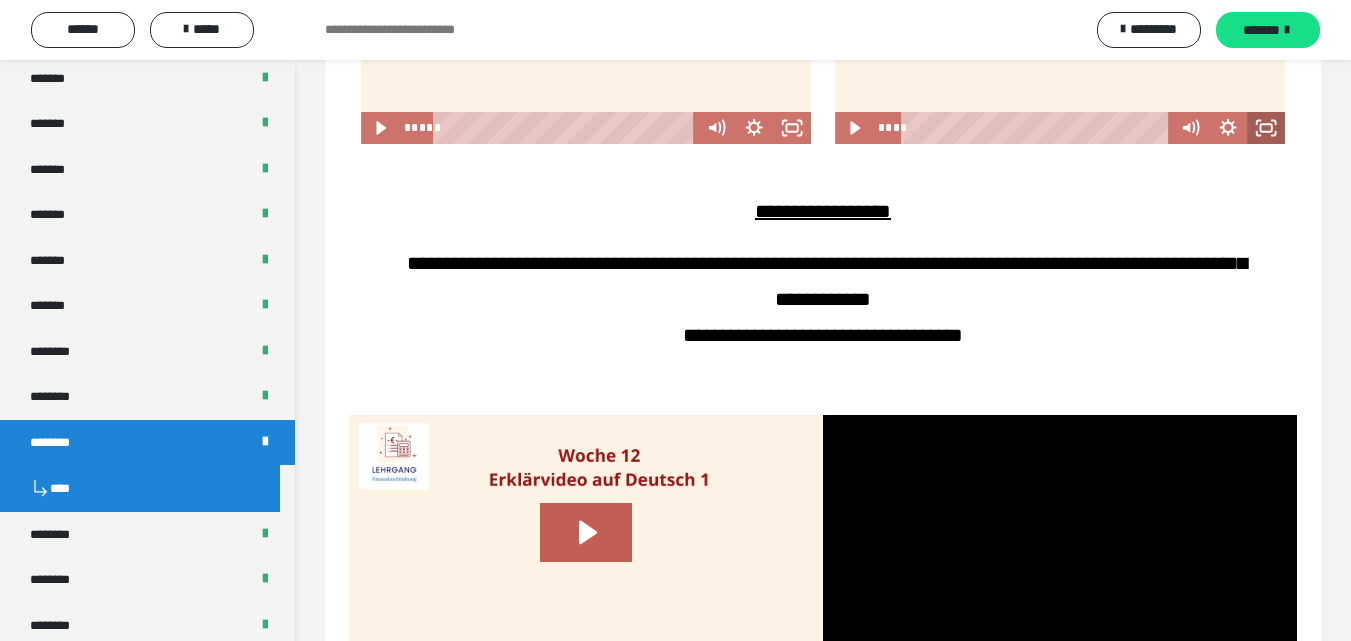 click 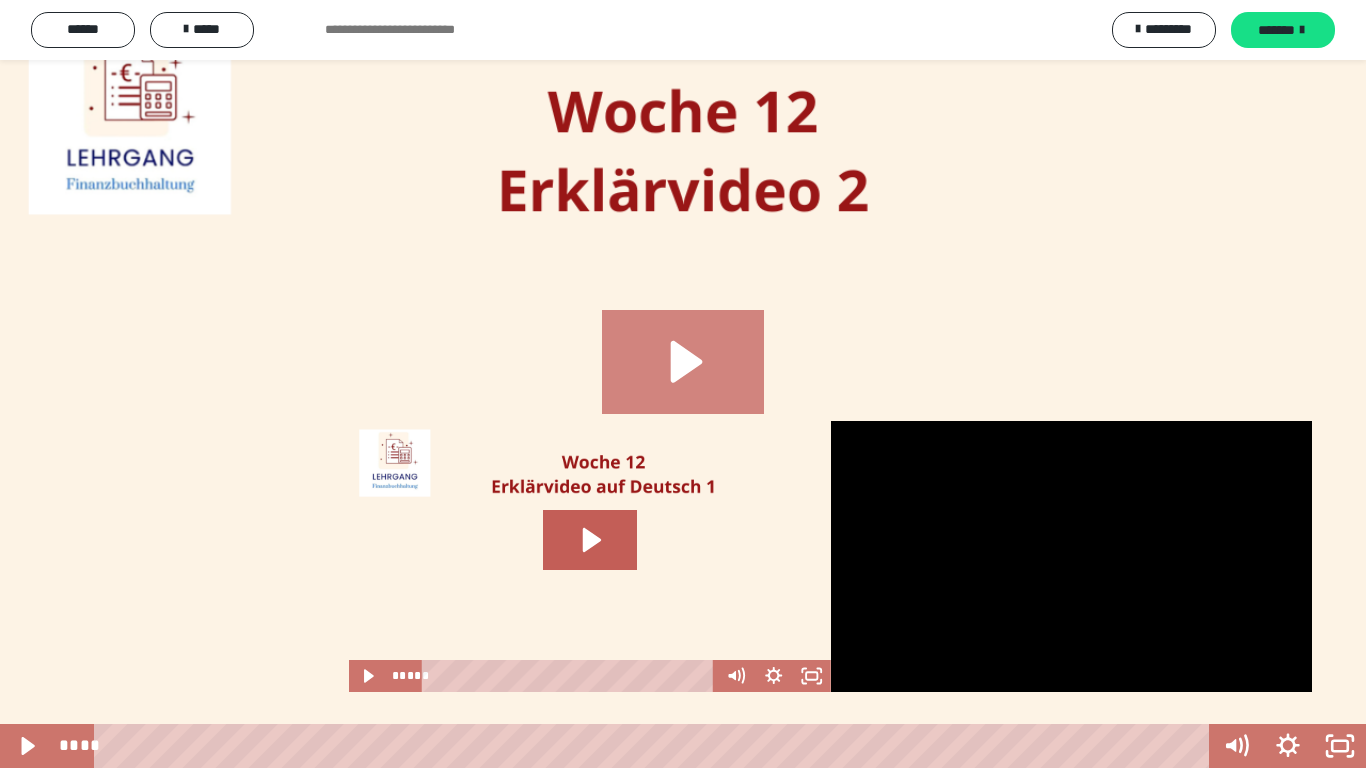 click 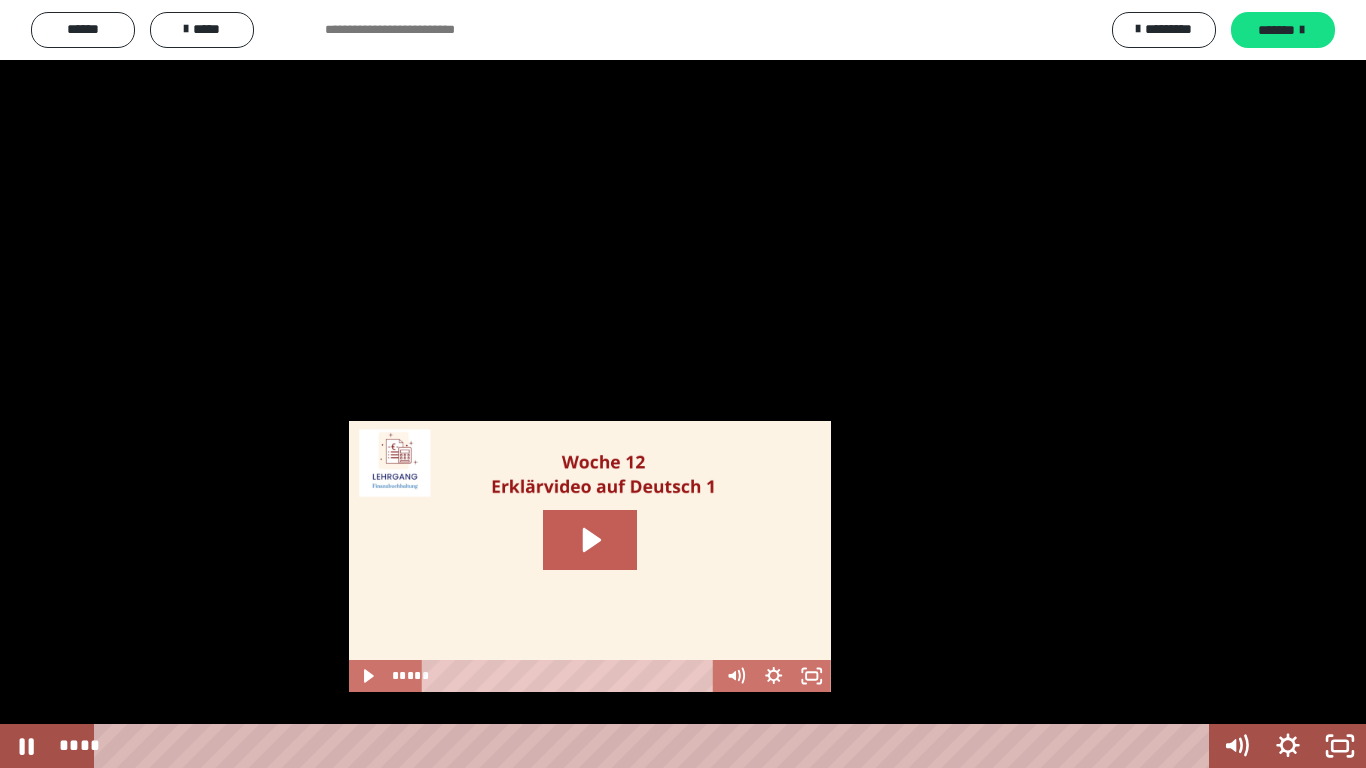 click at bounding box center (683, 384) 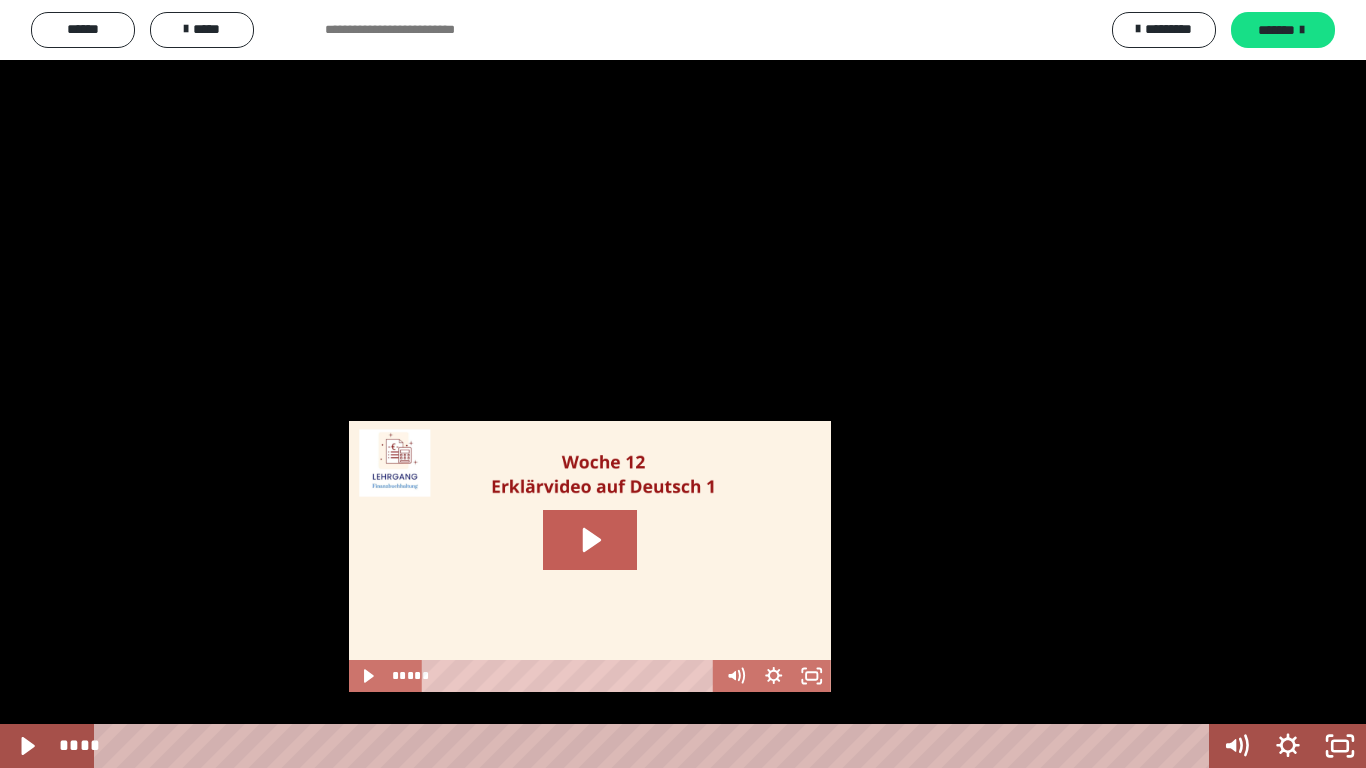click at bounding box center [683, 384] 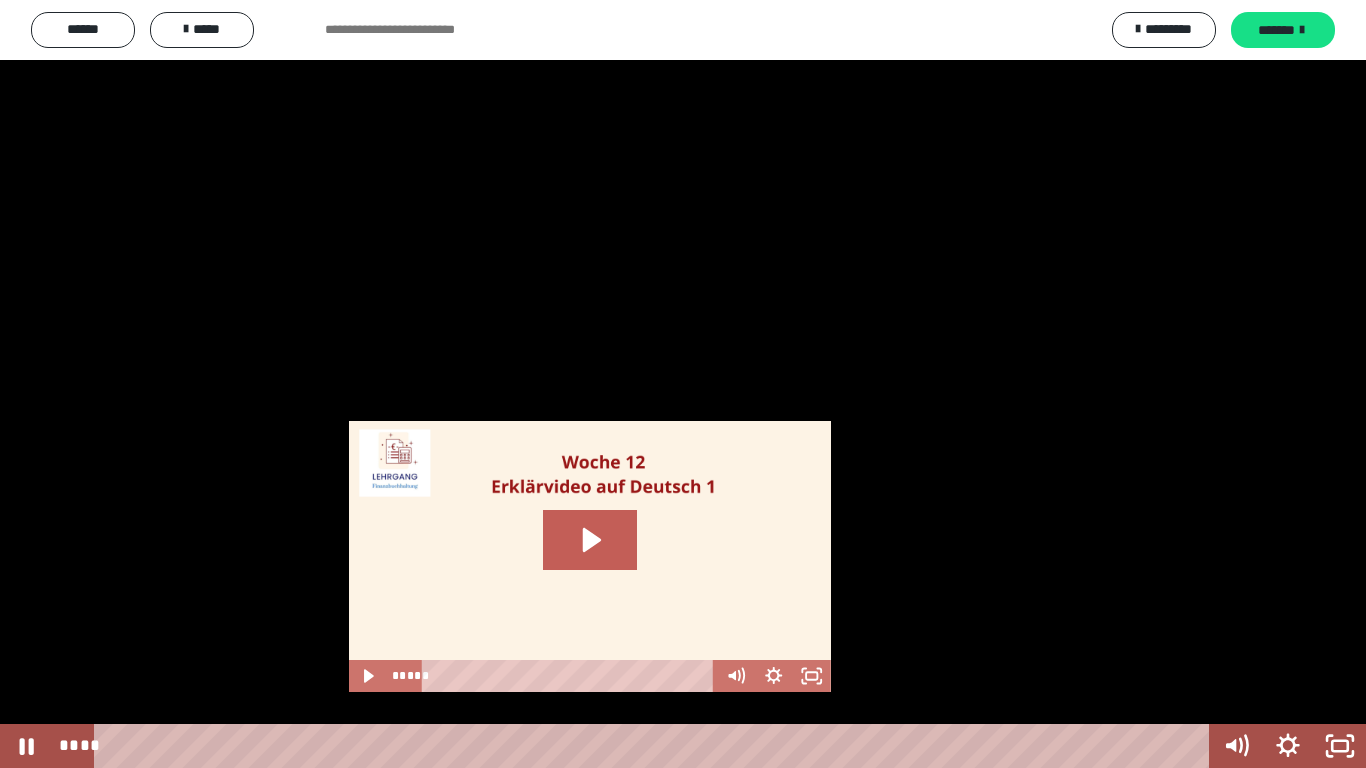 click at bounding box center [683, 384] 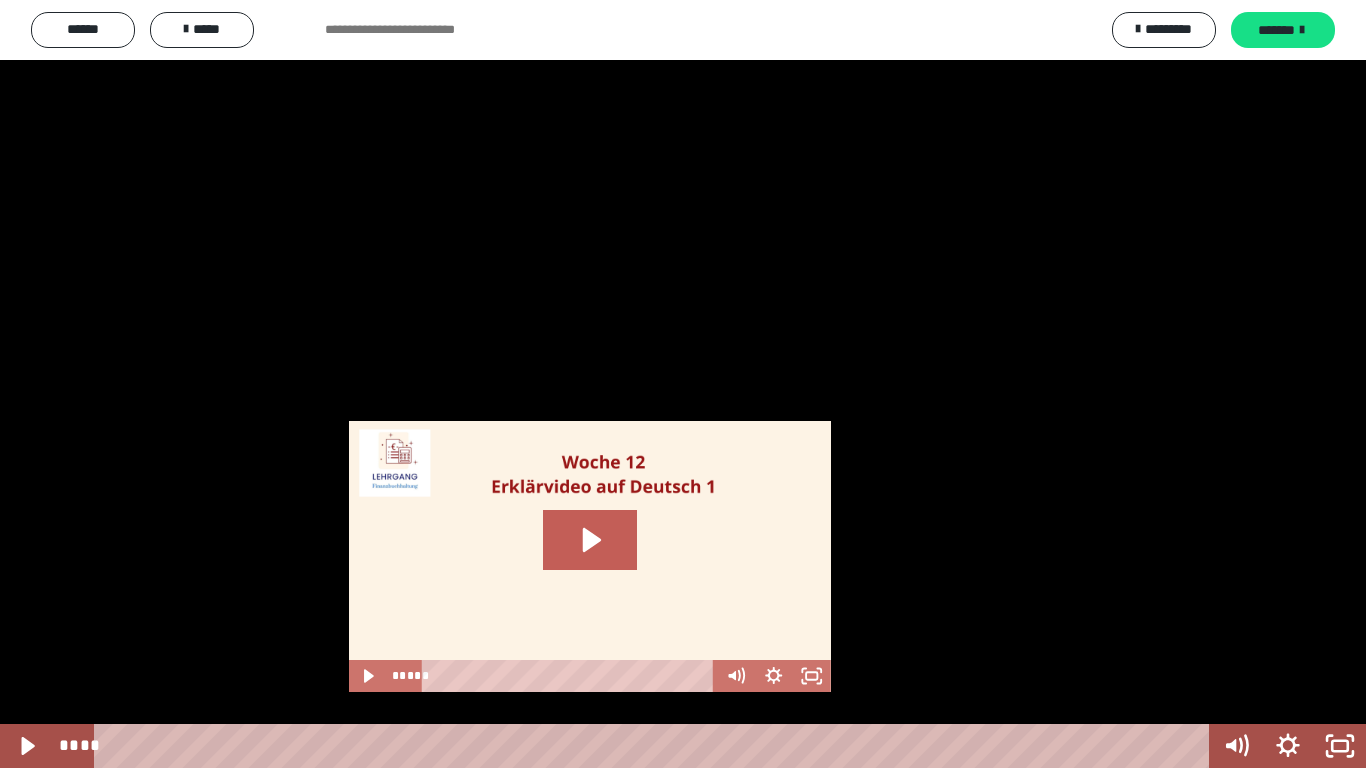 click at bounding box center (683, 384) 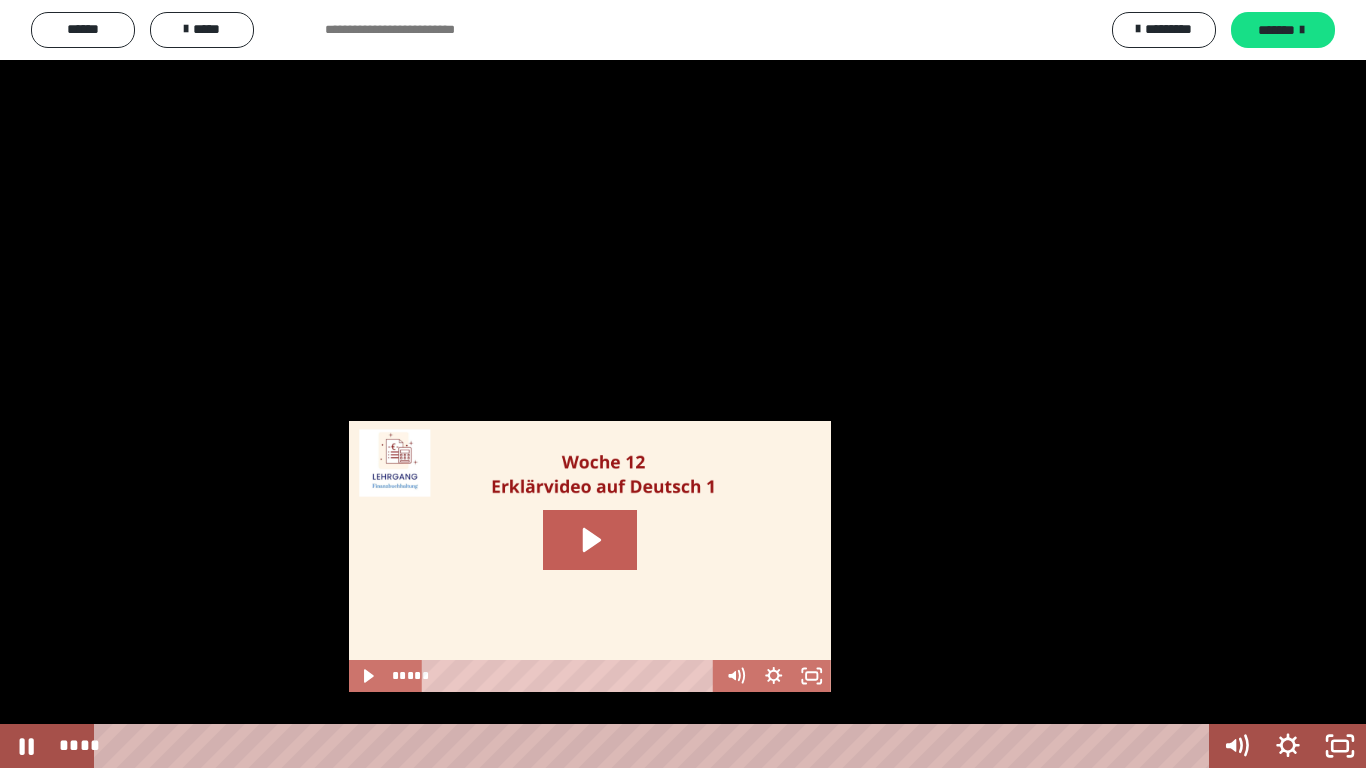 click at bounding box center (683, 384) 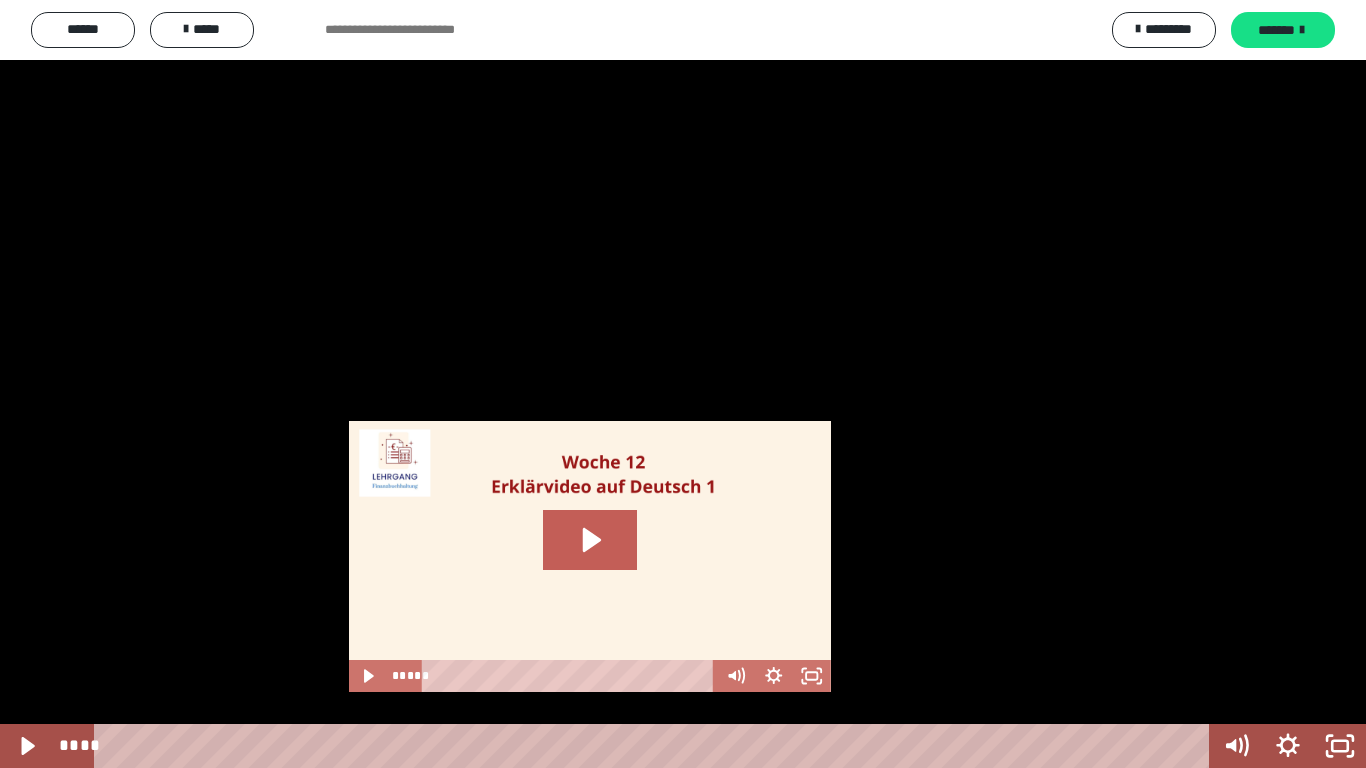 click at bounding box center (683, 384) 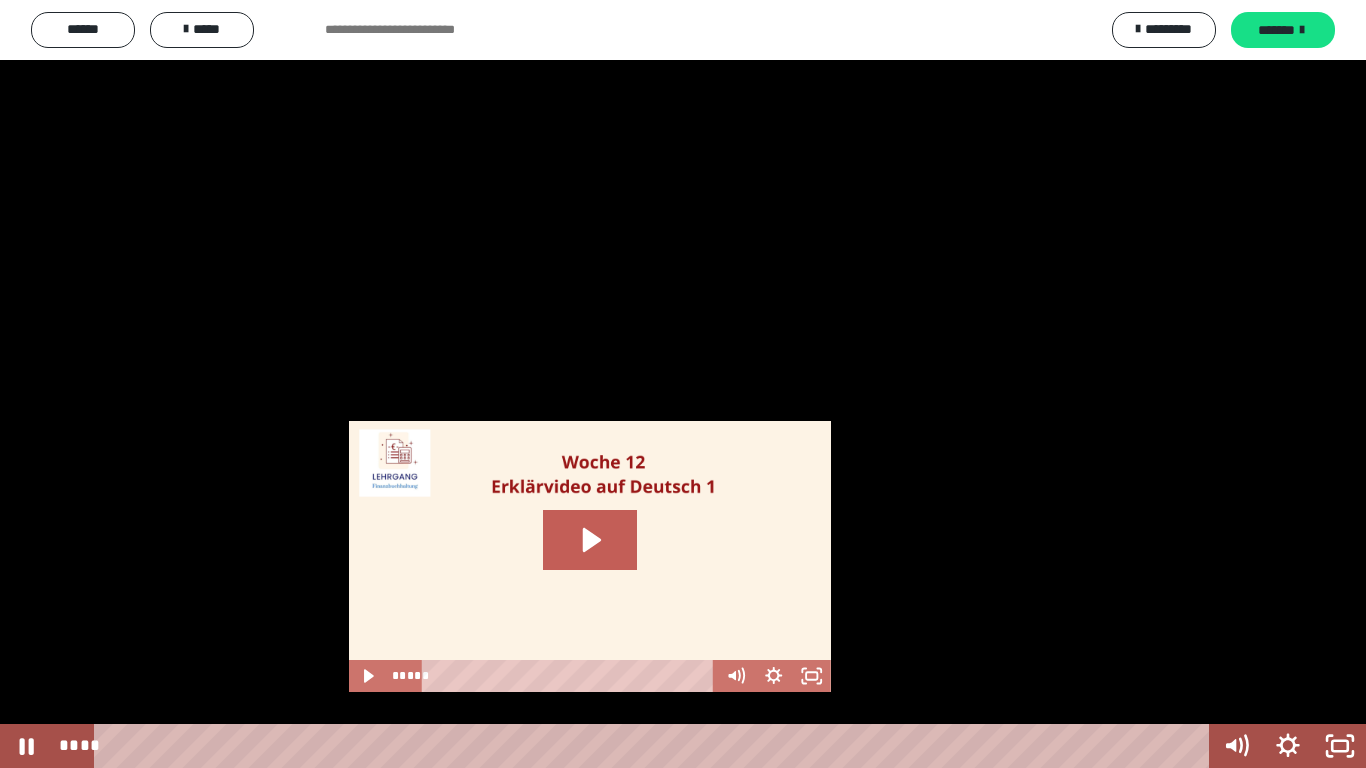 click at bounding box center [683, 384] 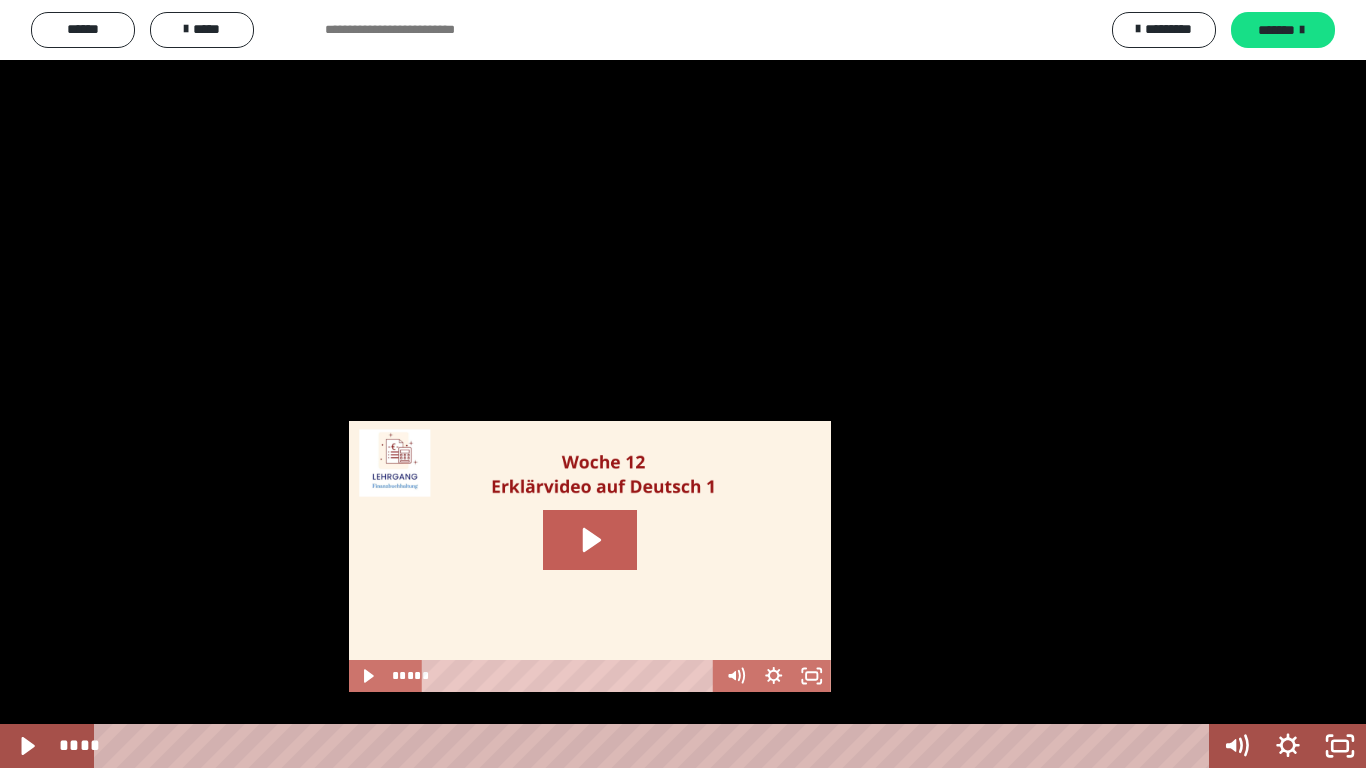 click at bounding box center [683, 384] 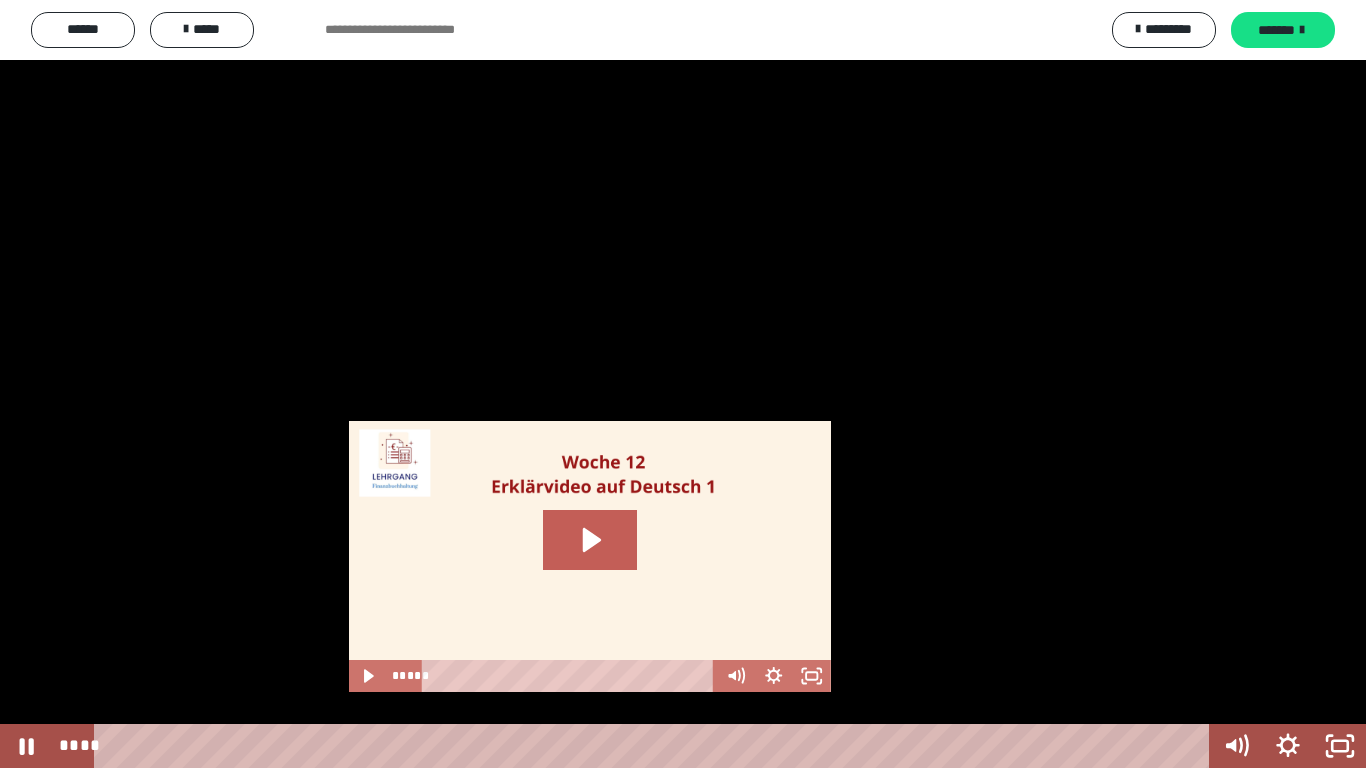 click at bounding box center [683, 384] 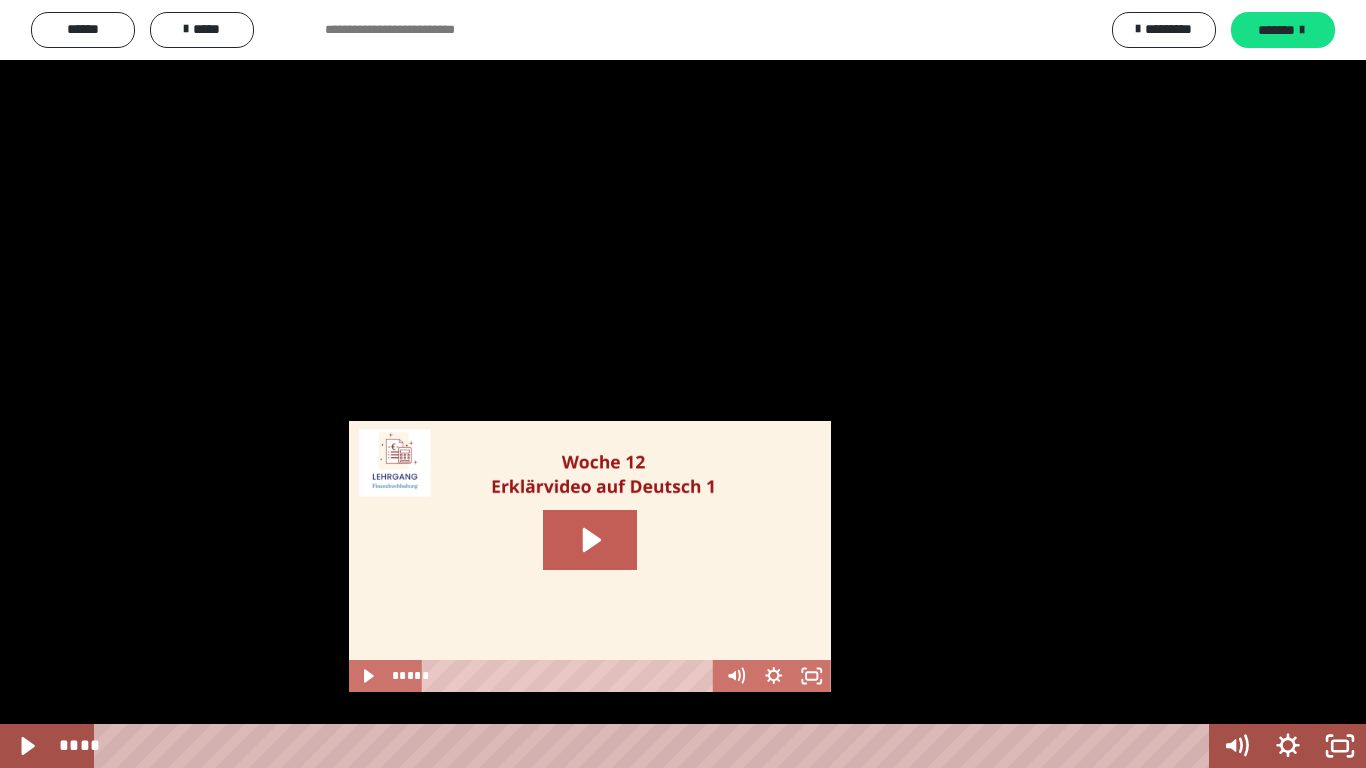 click at bounding box center [683, 384] 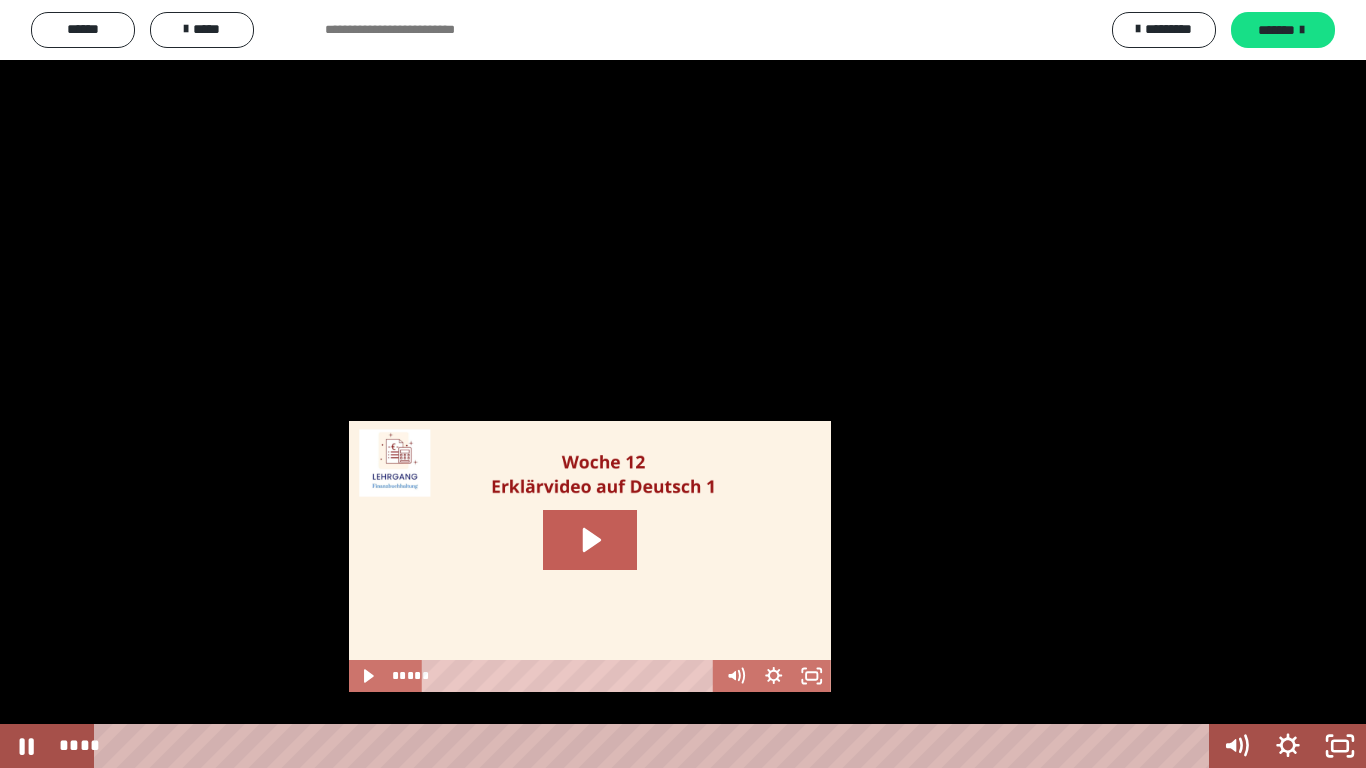 click at bounding box center (683, 384) 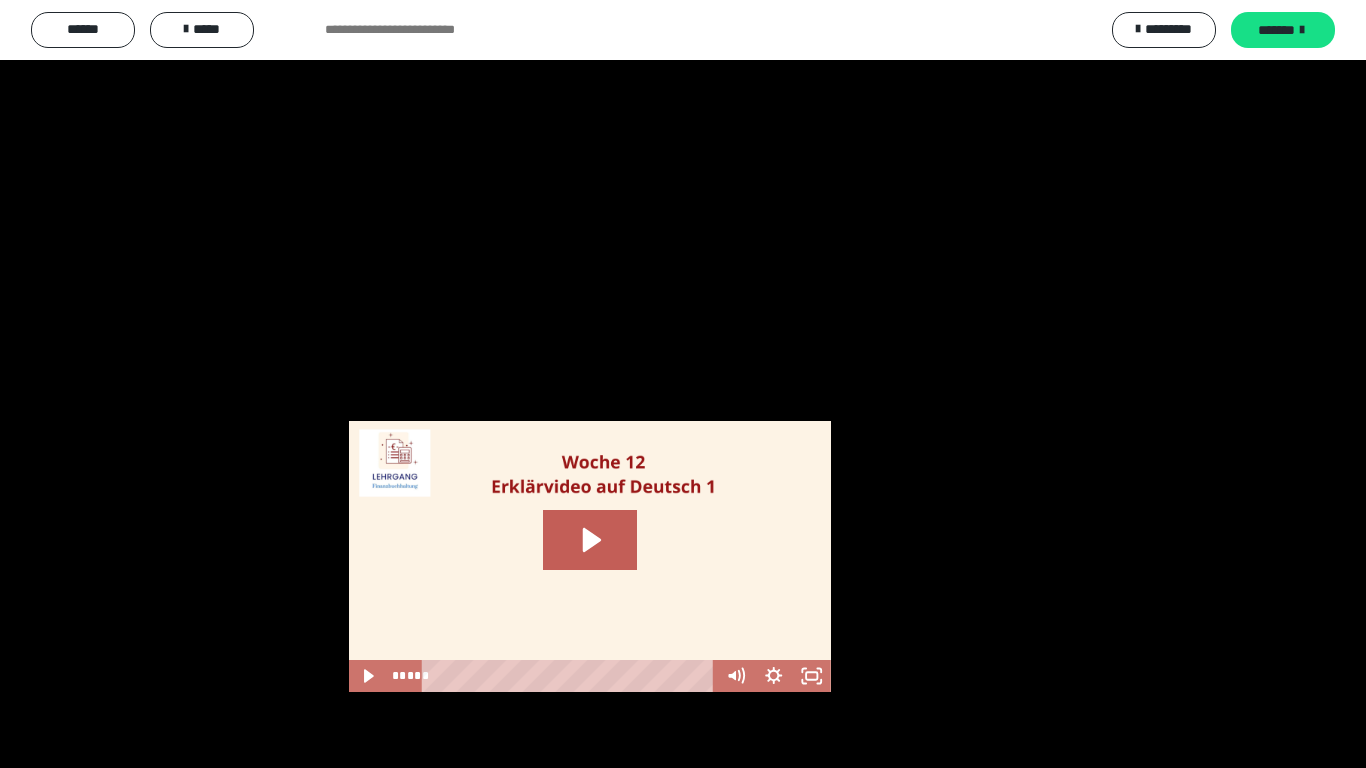 click at bounding box center [683, 384] 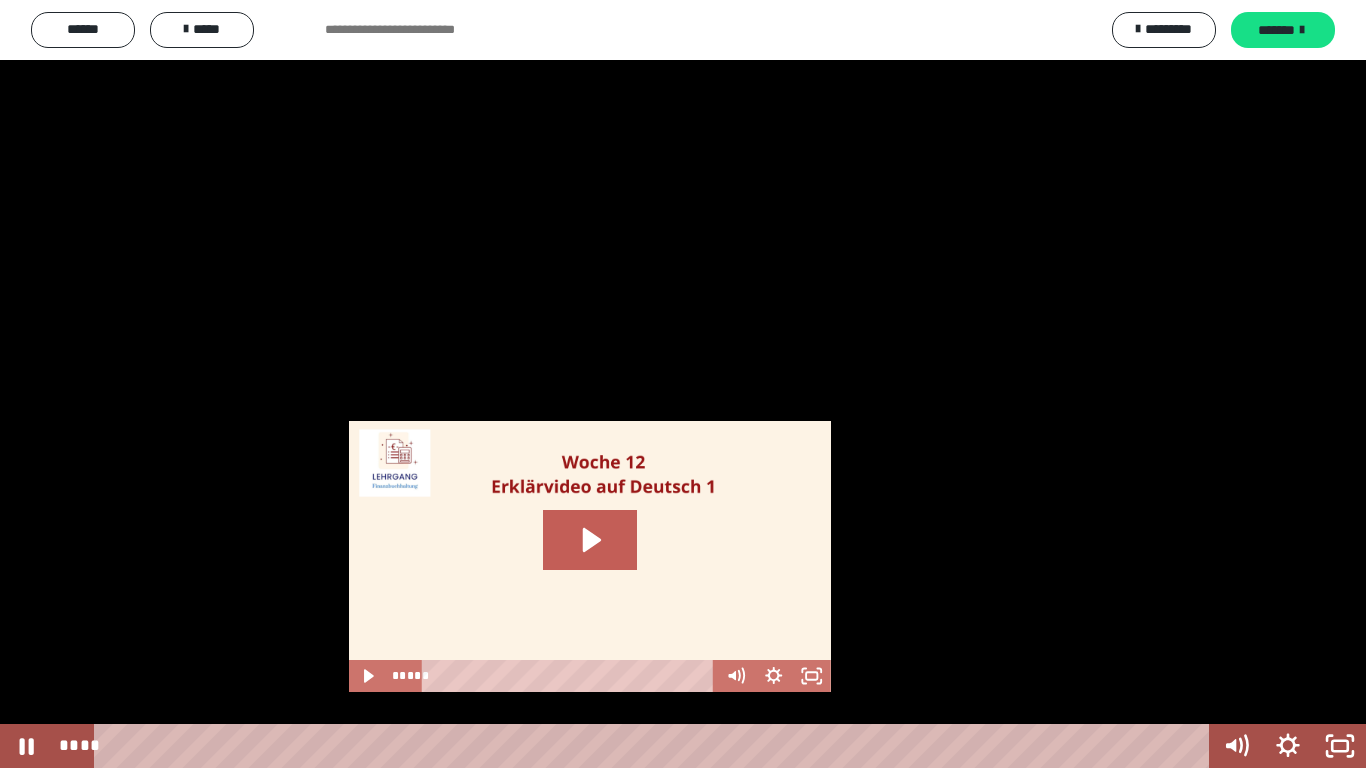 click at bounding box center (683, 384) 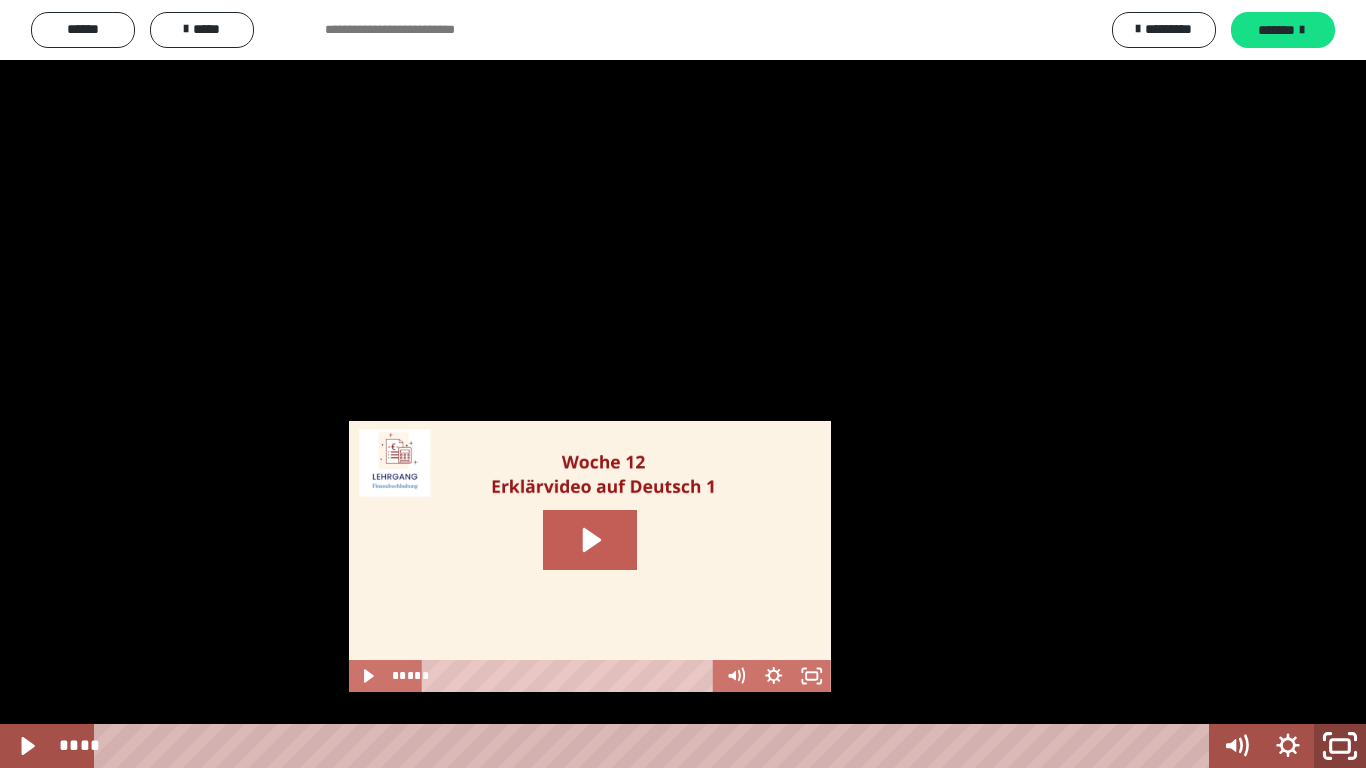 click 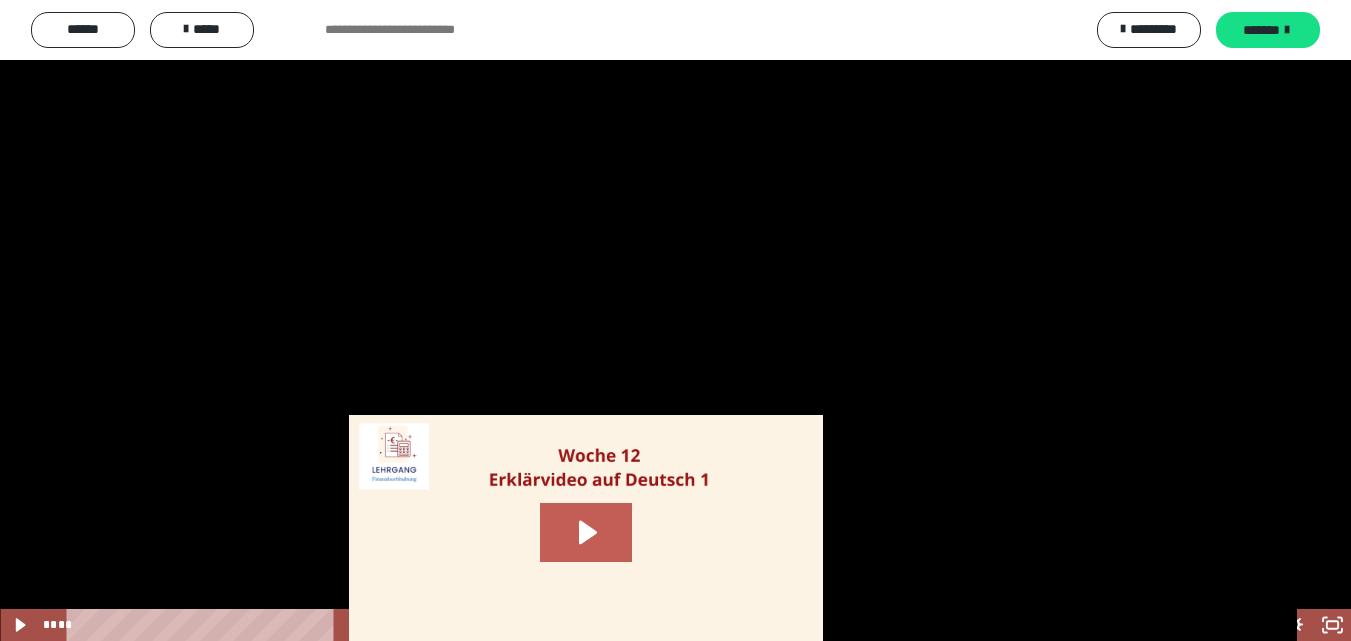 scroll, scrollTop: 1000, scrollLeft: 0, axis: vertical 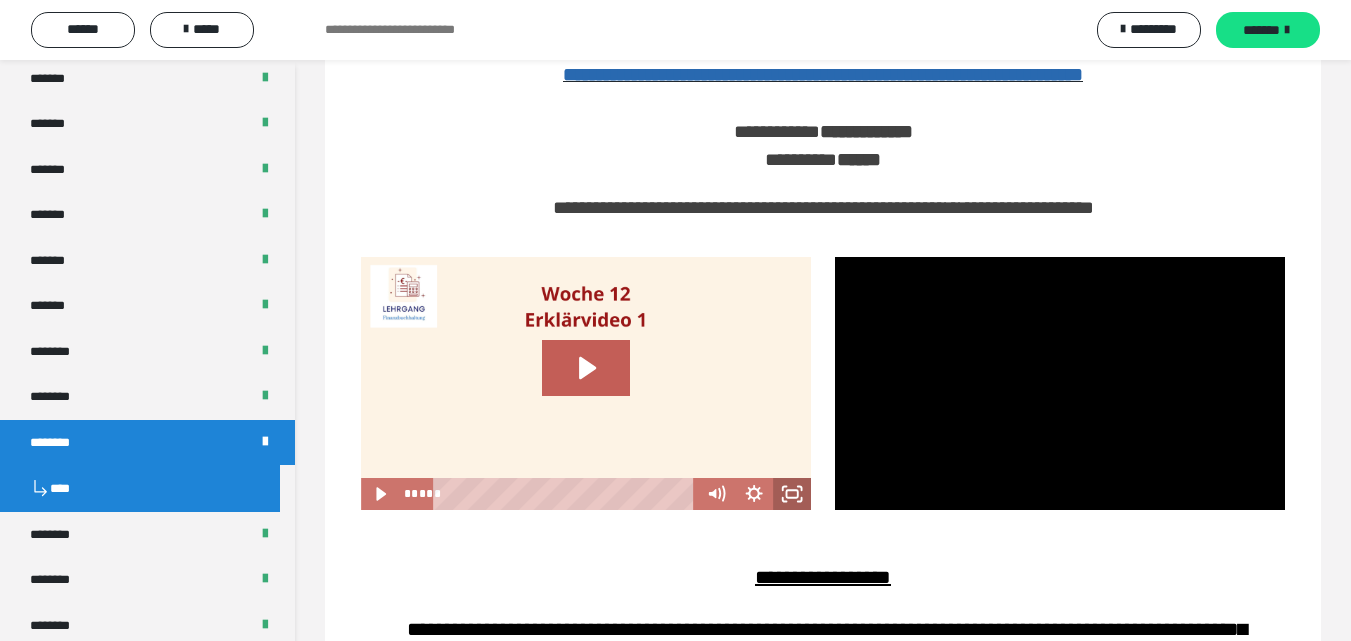 click 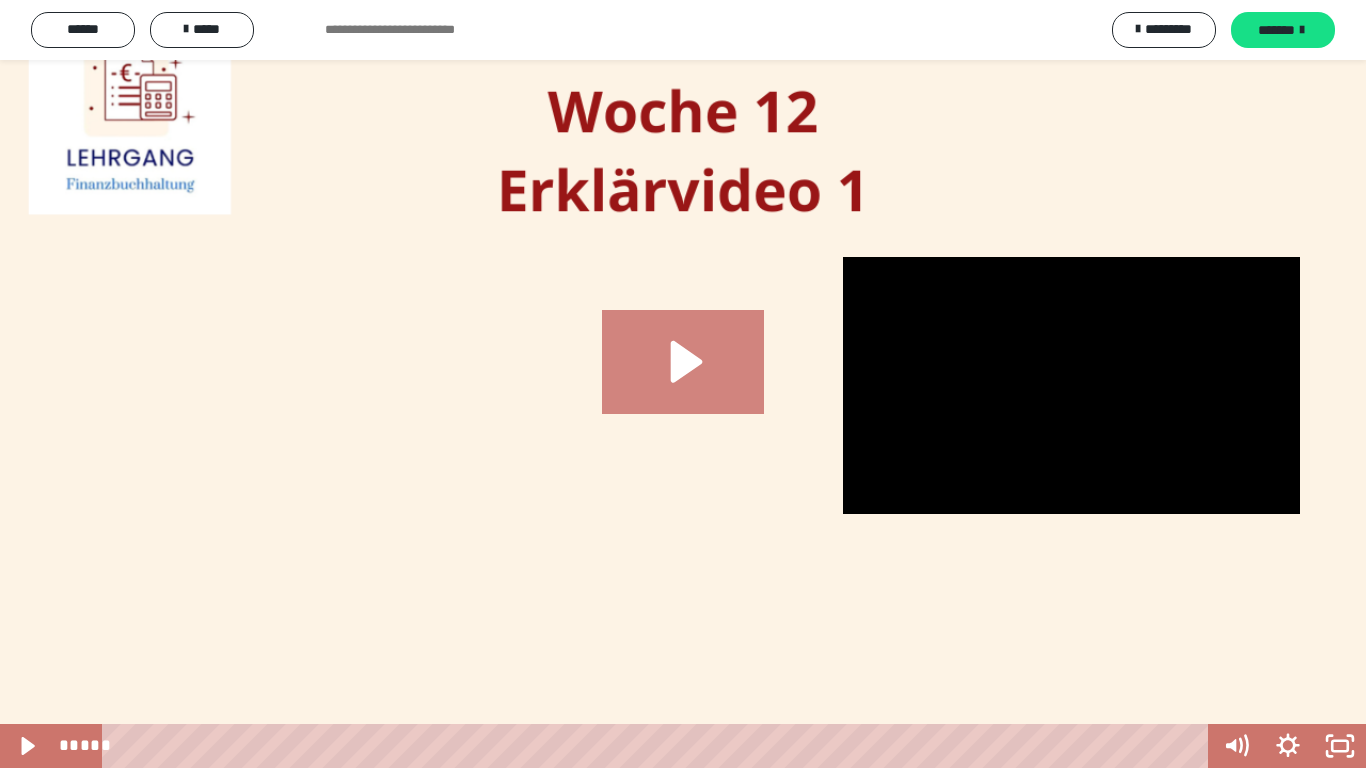 click 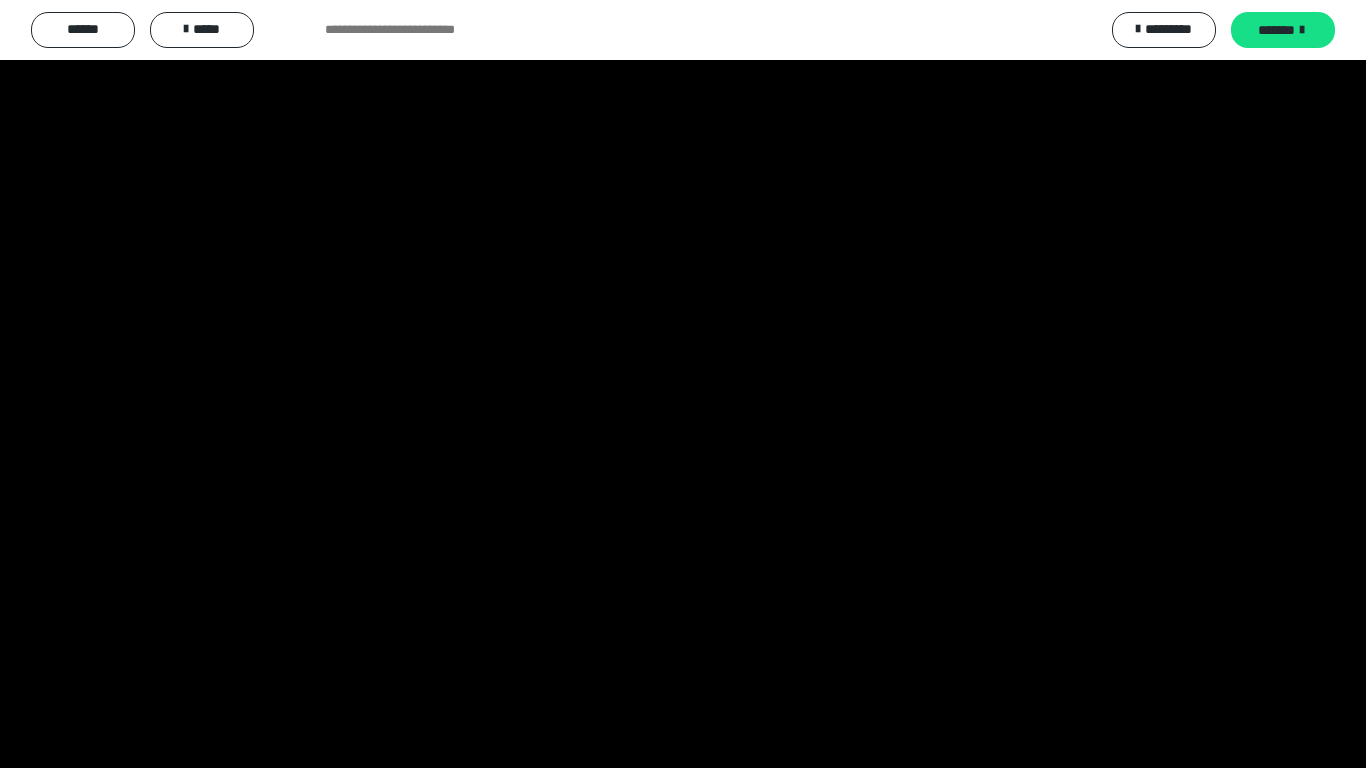 click at bounding box center (683, 384) 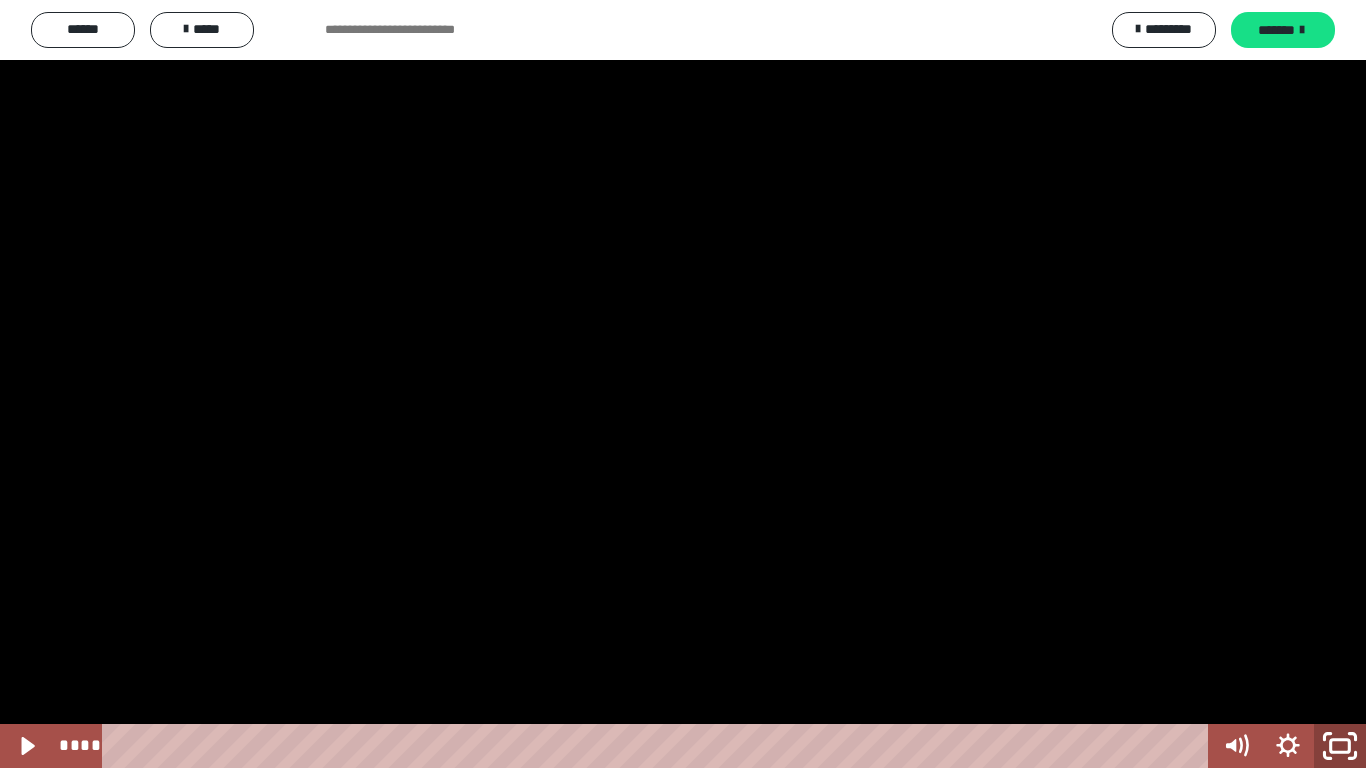 click 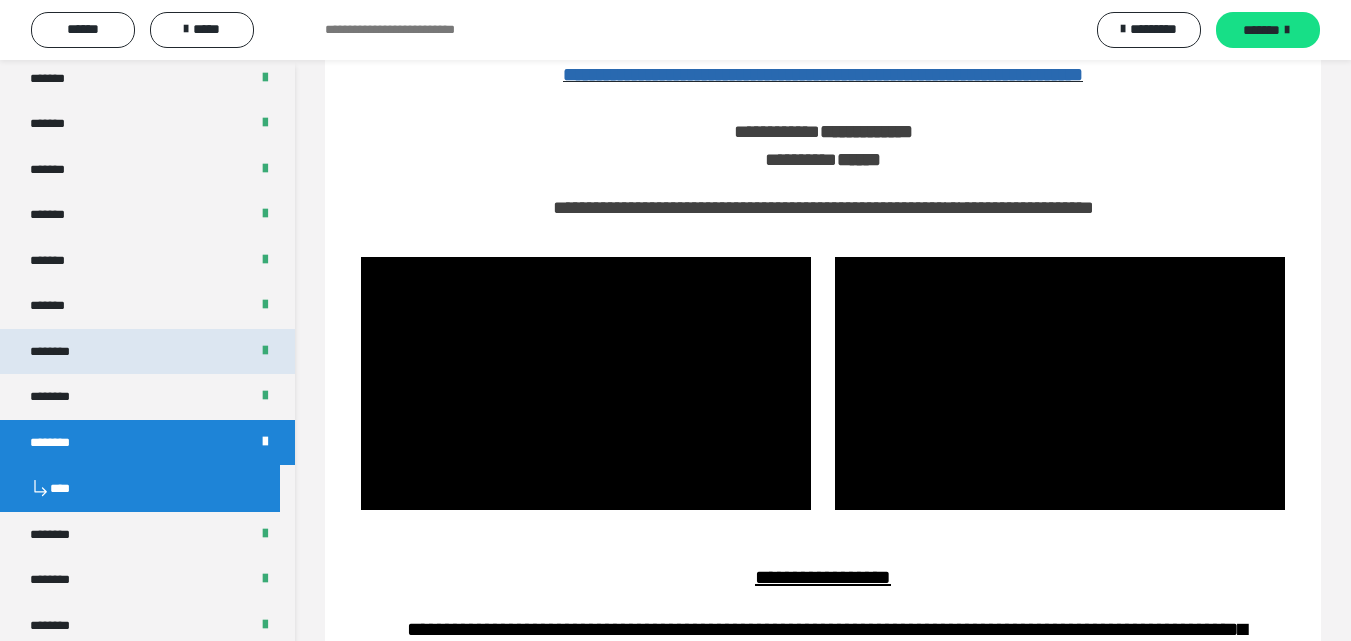 click on "********" at bounding box center [61, 352] 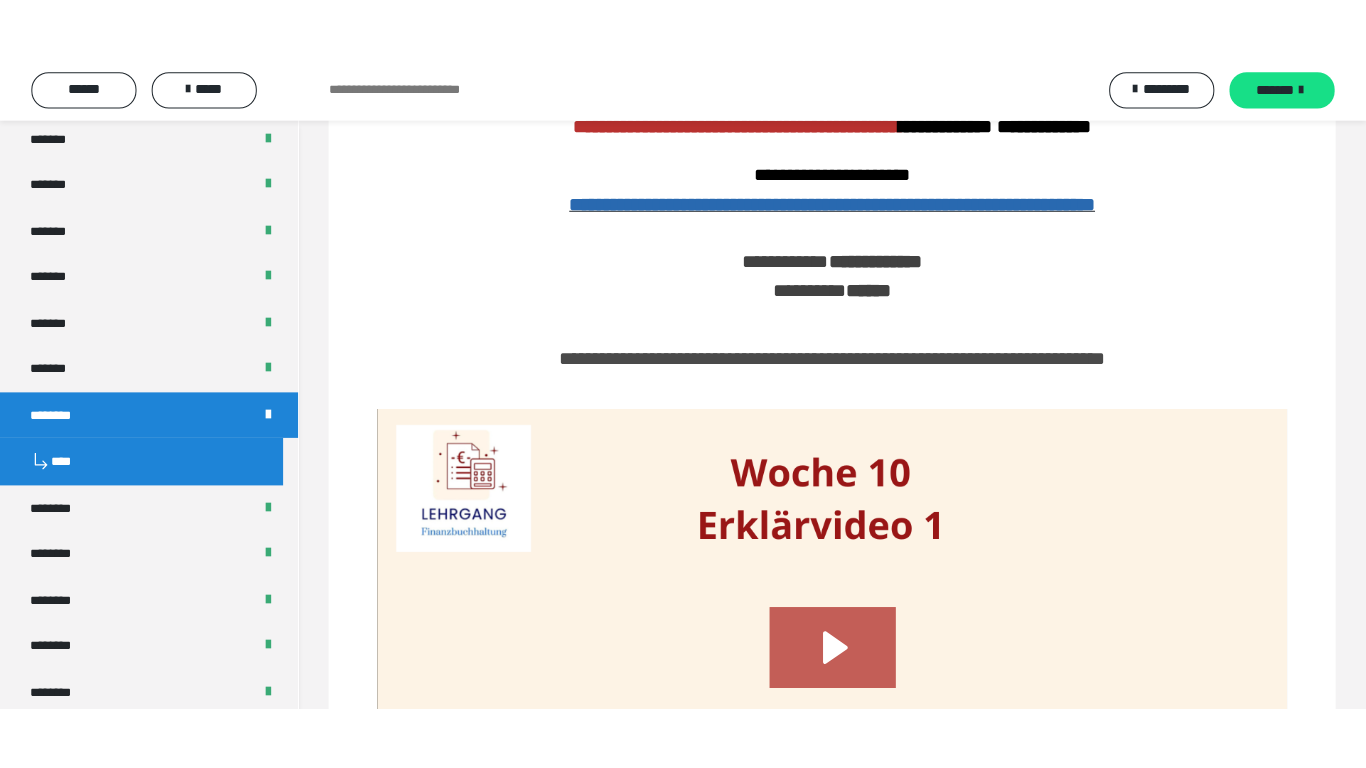 scroll, scrollTop: 1500, scrollLeft: 0, axis: vertical 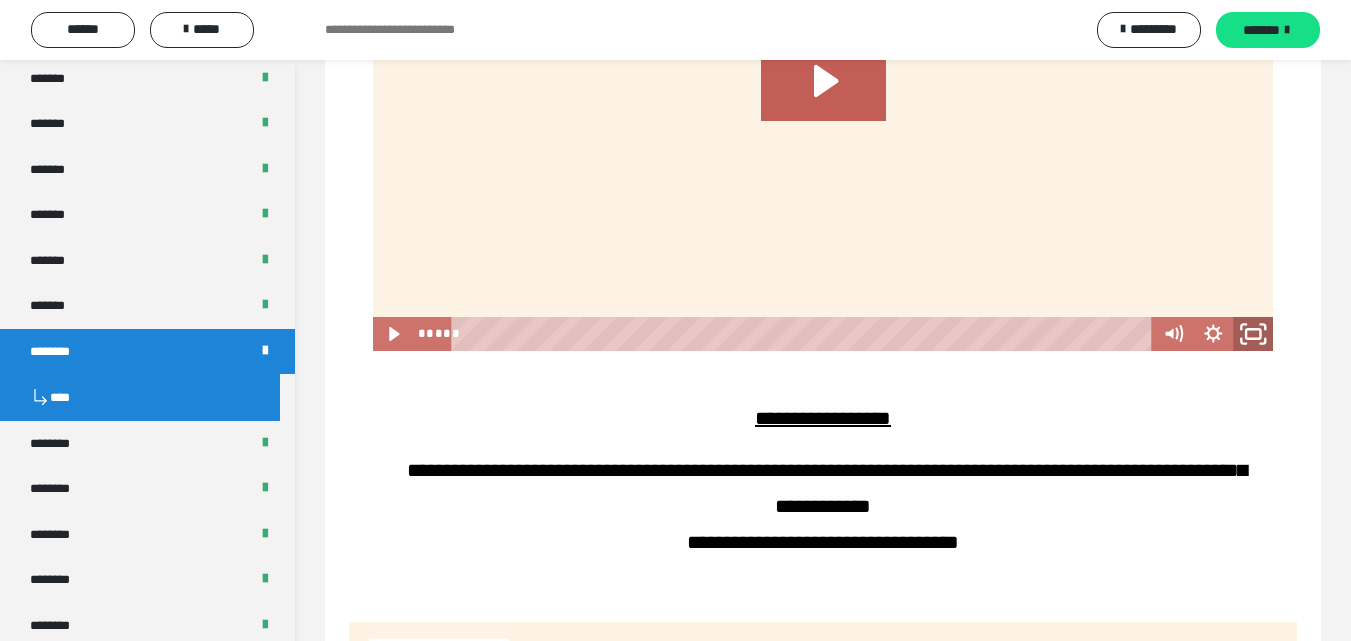 click 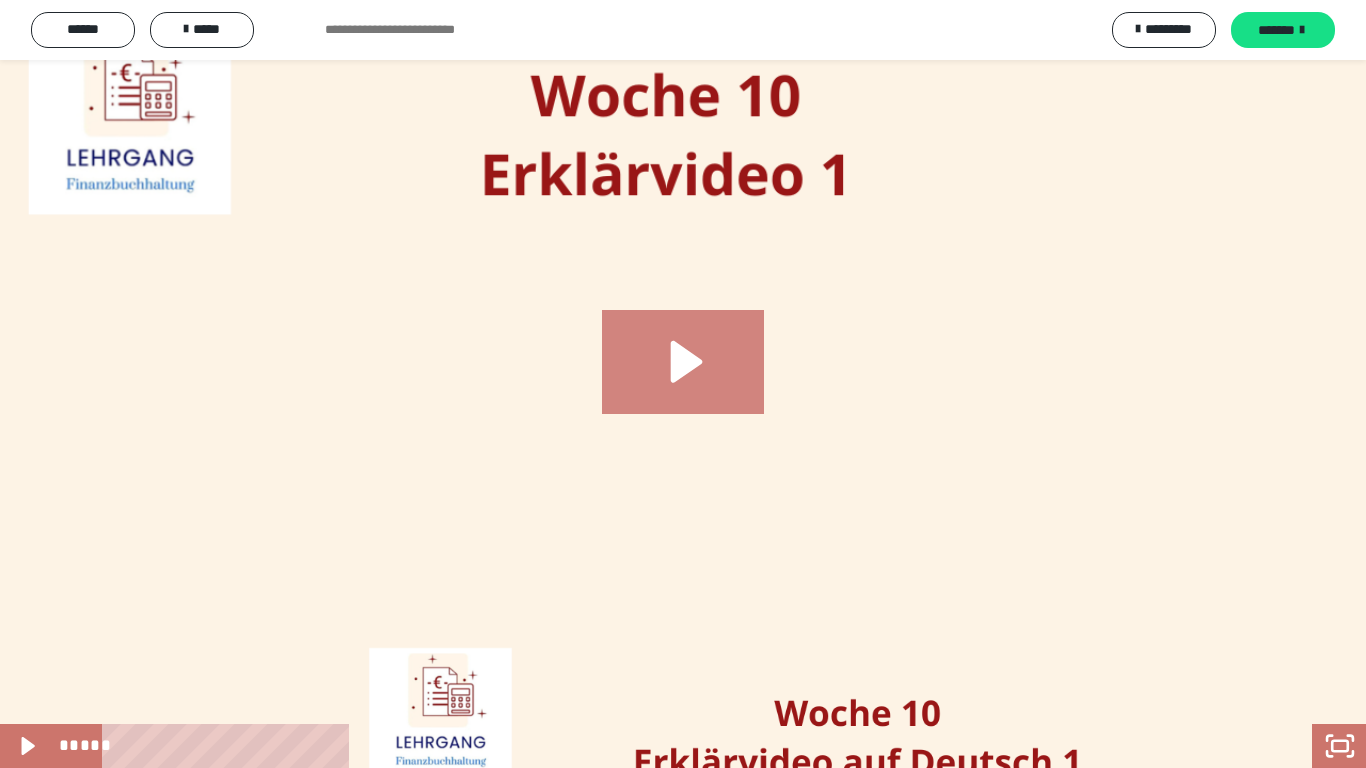 click 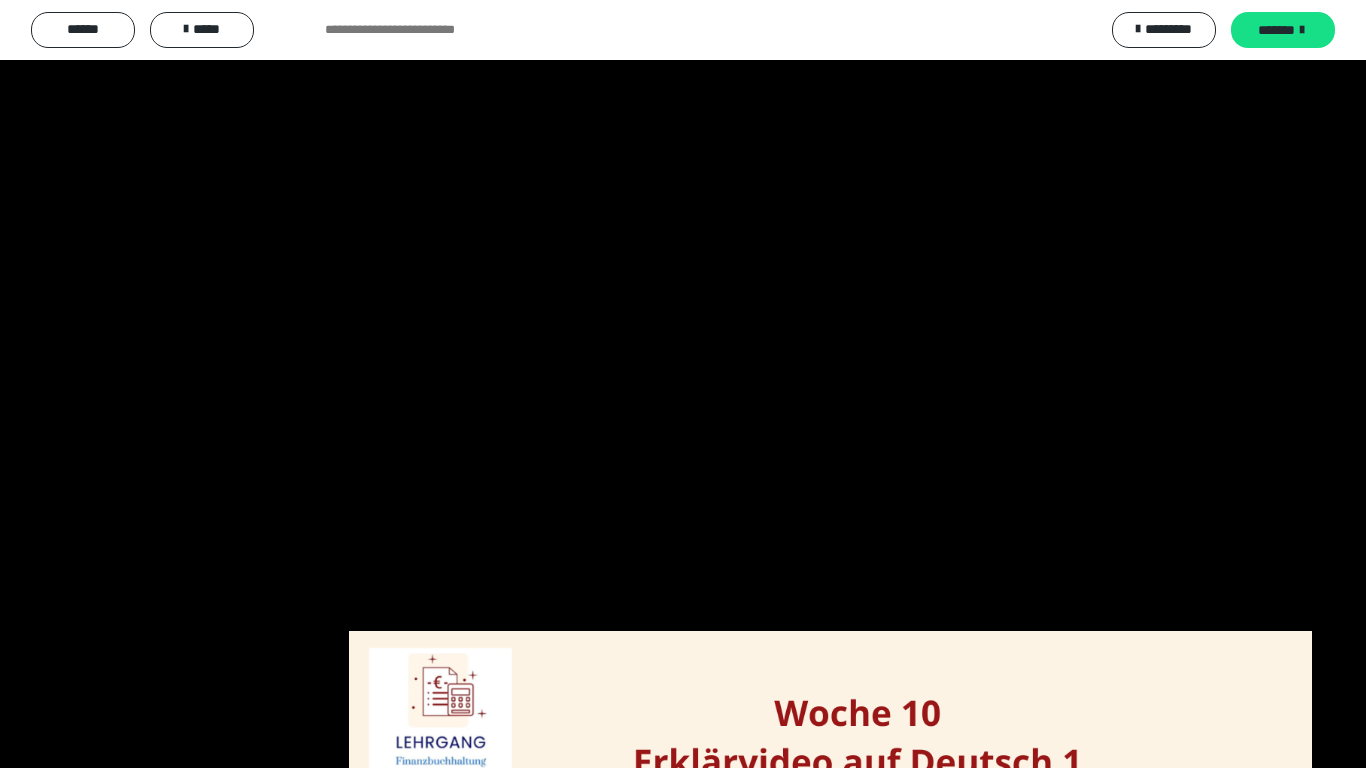 drag, startPoint x: 875, startPoint y: 333, endPoint x: 860, endPoint y: 330, distance: 15.297058 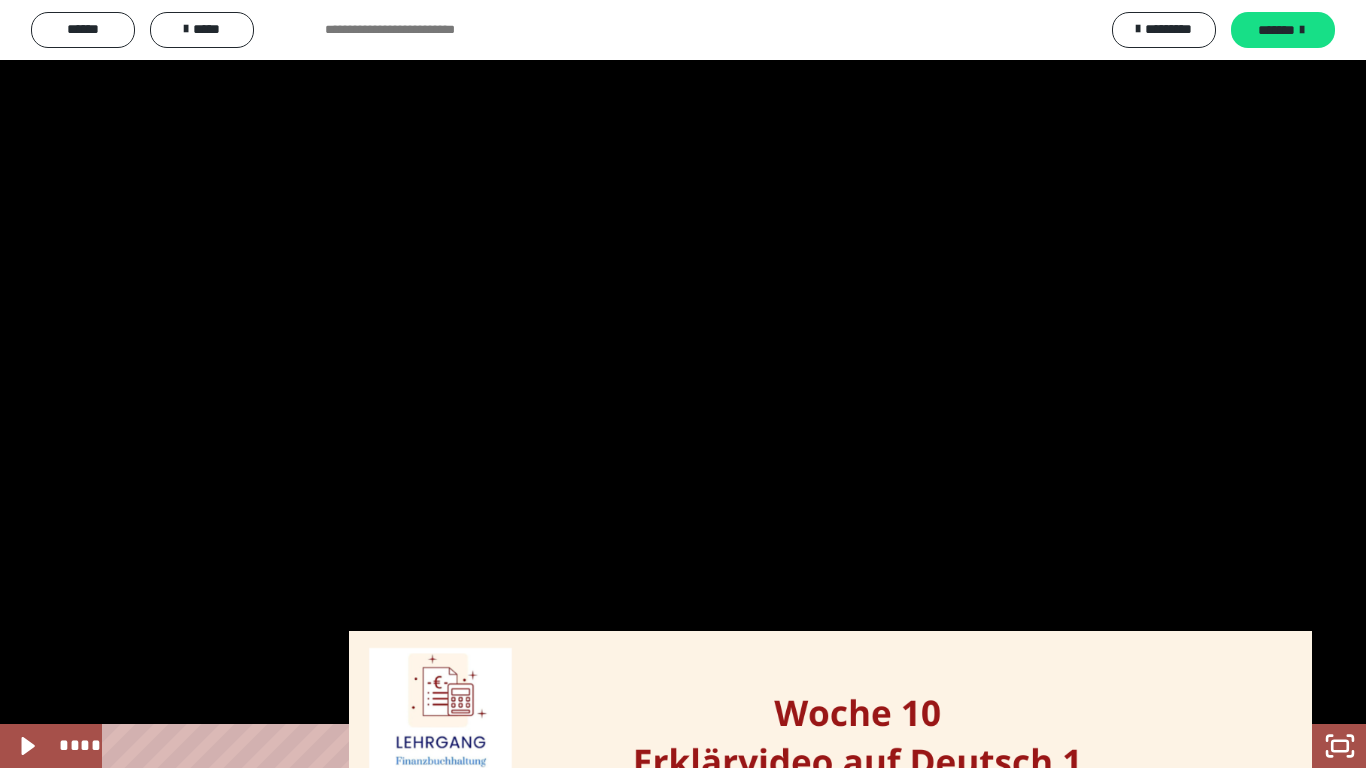 click at bounding box center [683, 384] 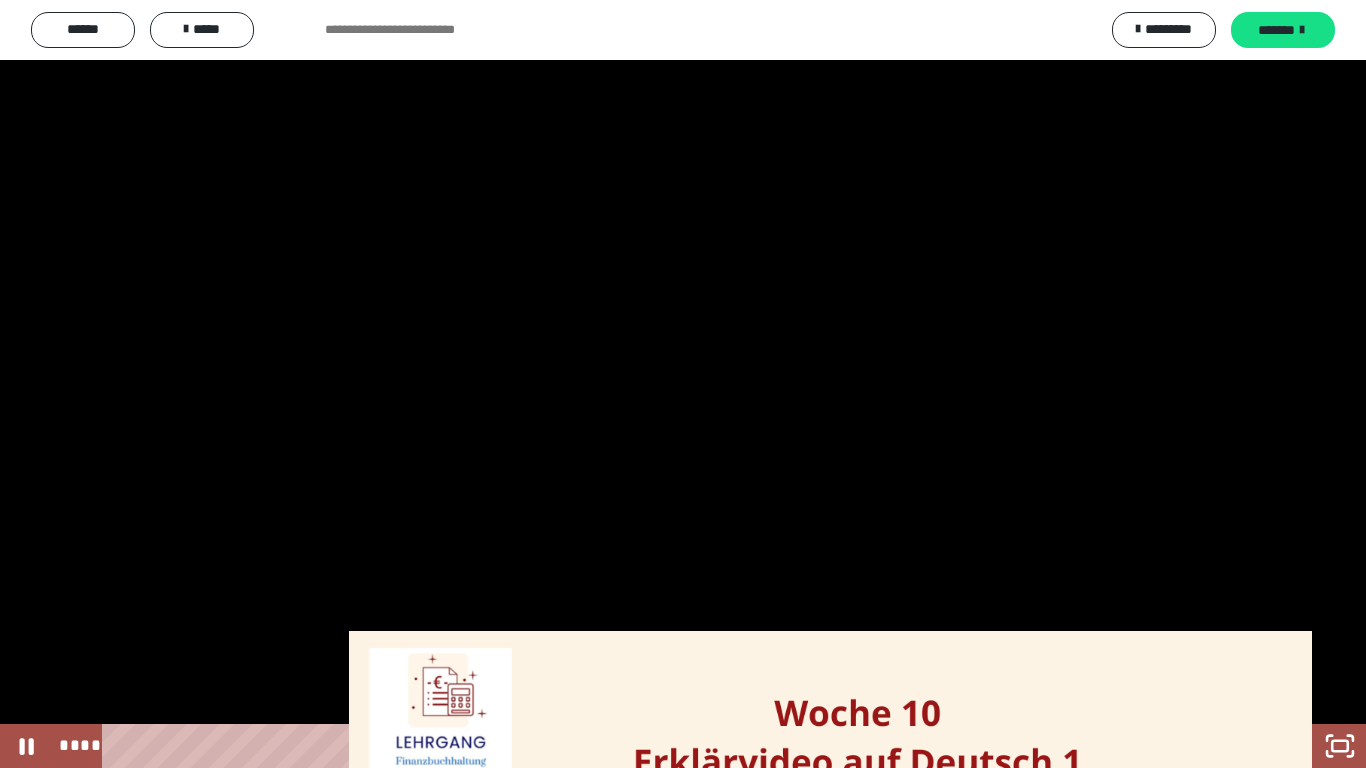 click at bounding box center [683, 384] 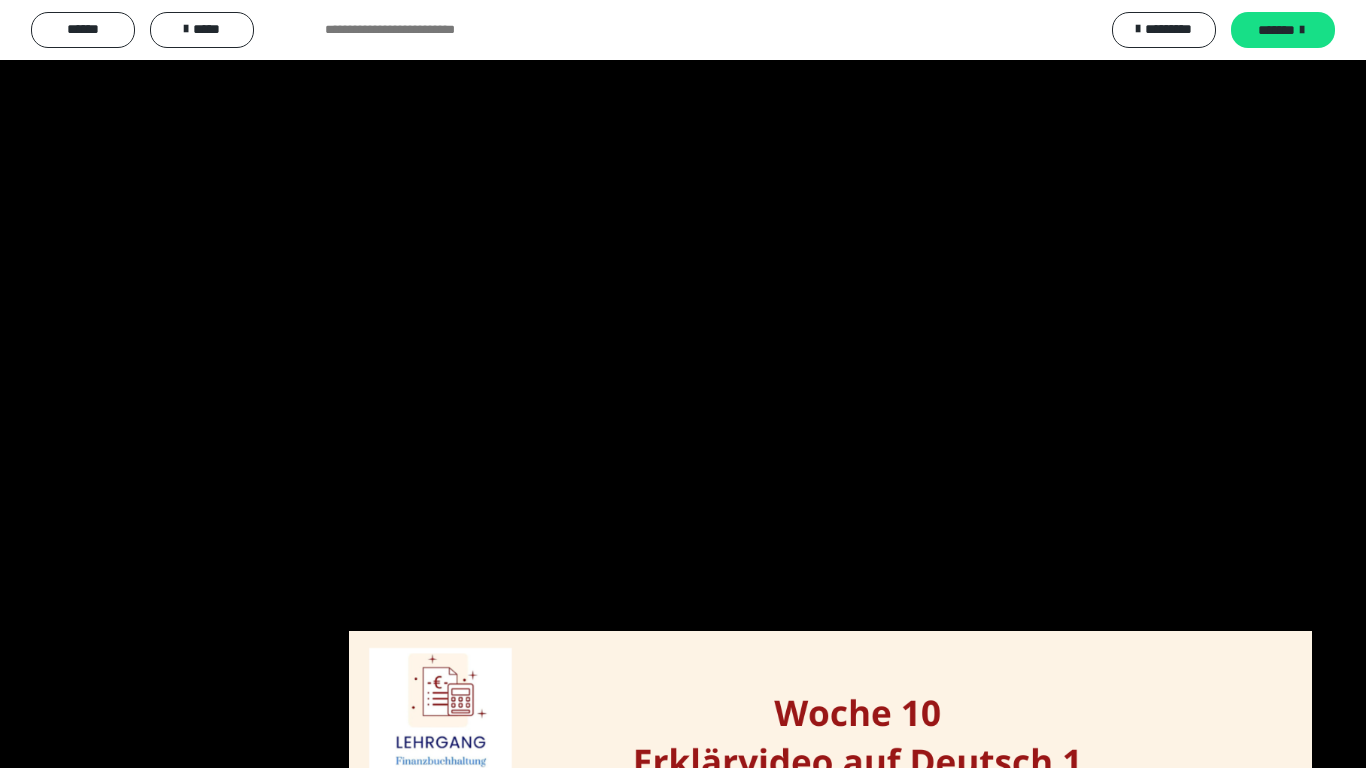 click at bounding box center [683, 384] 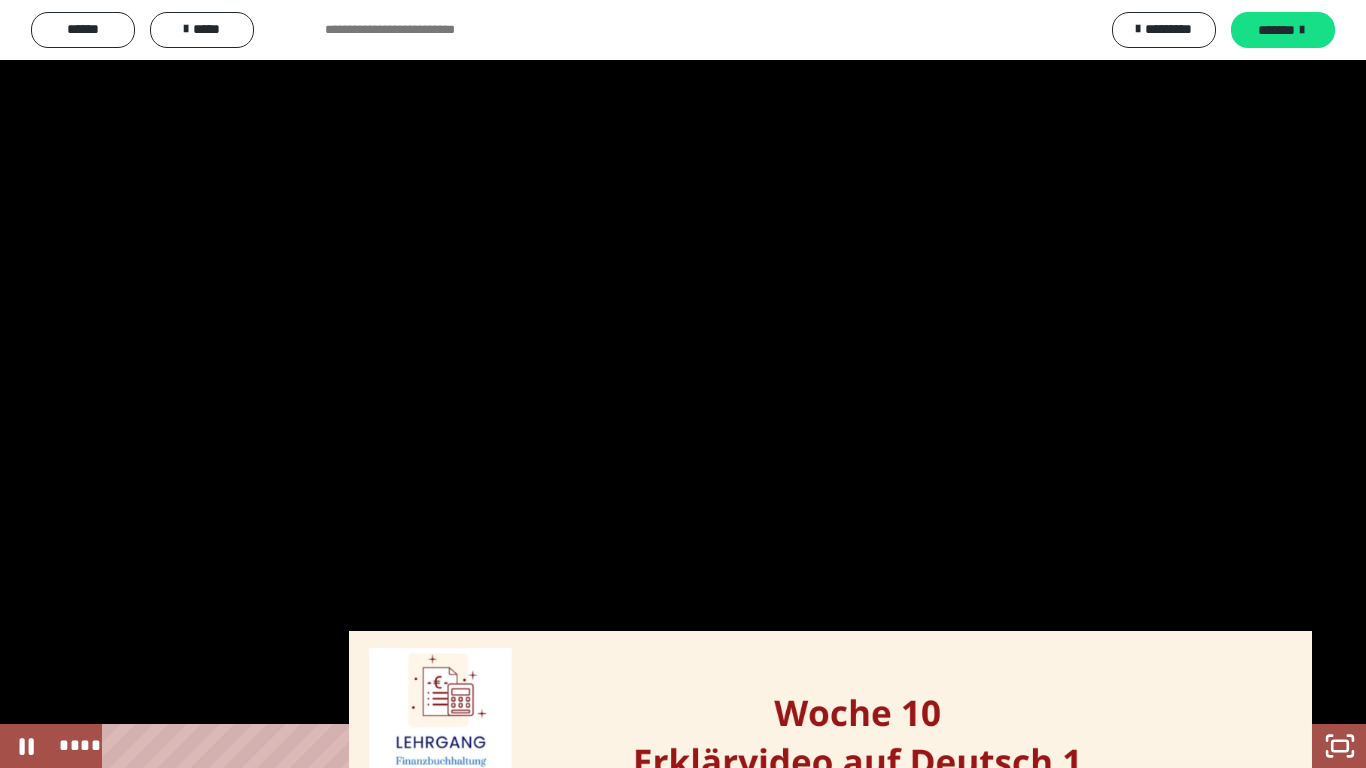 click at bounding box center [683, 384] 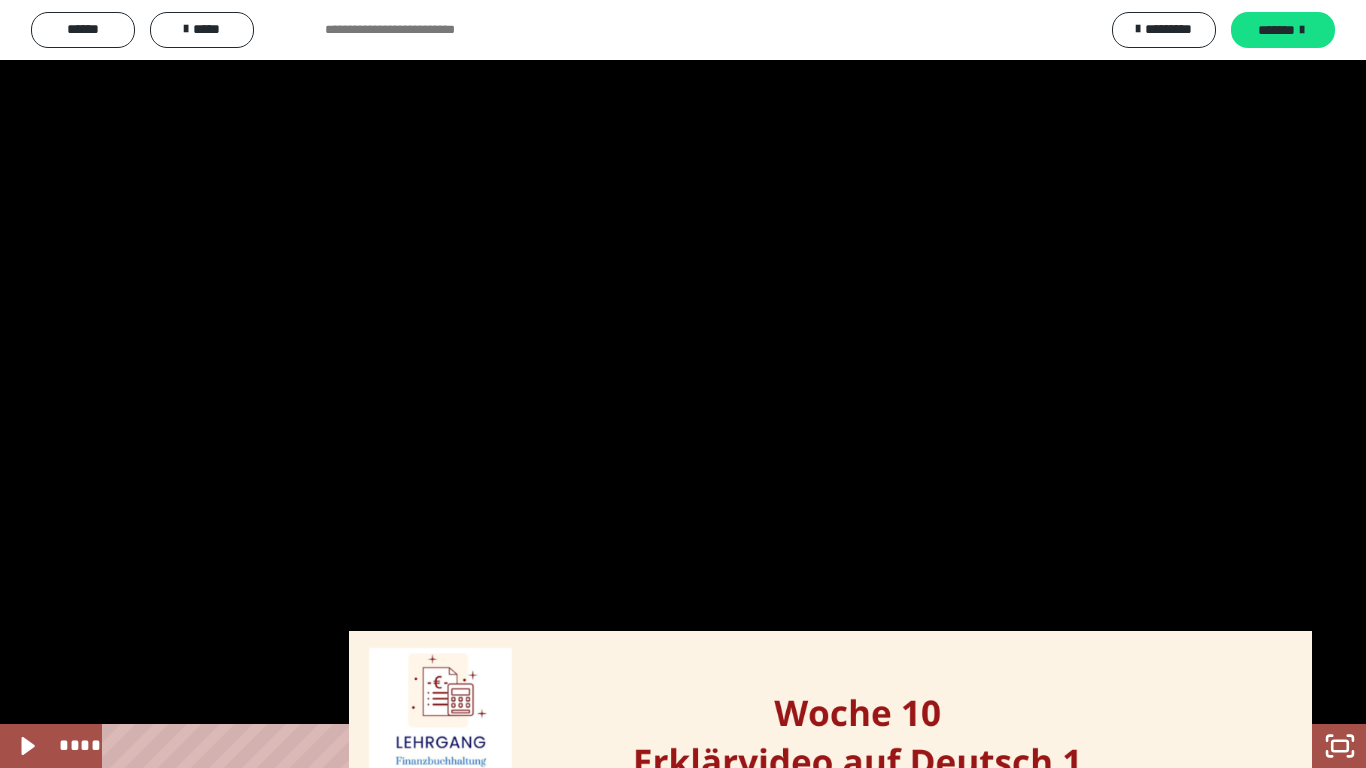 click at bounding box center (683, 384) 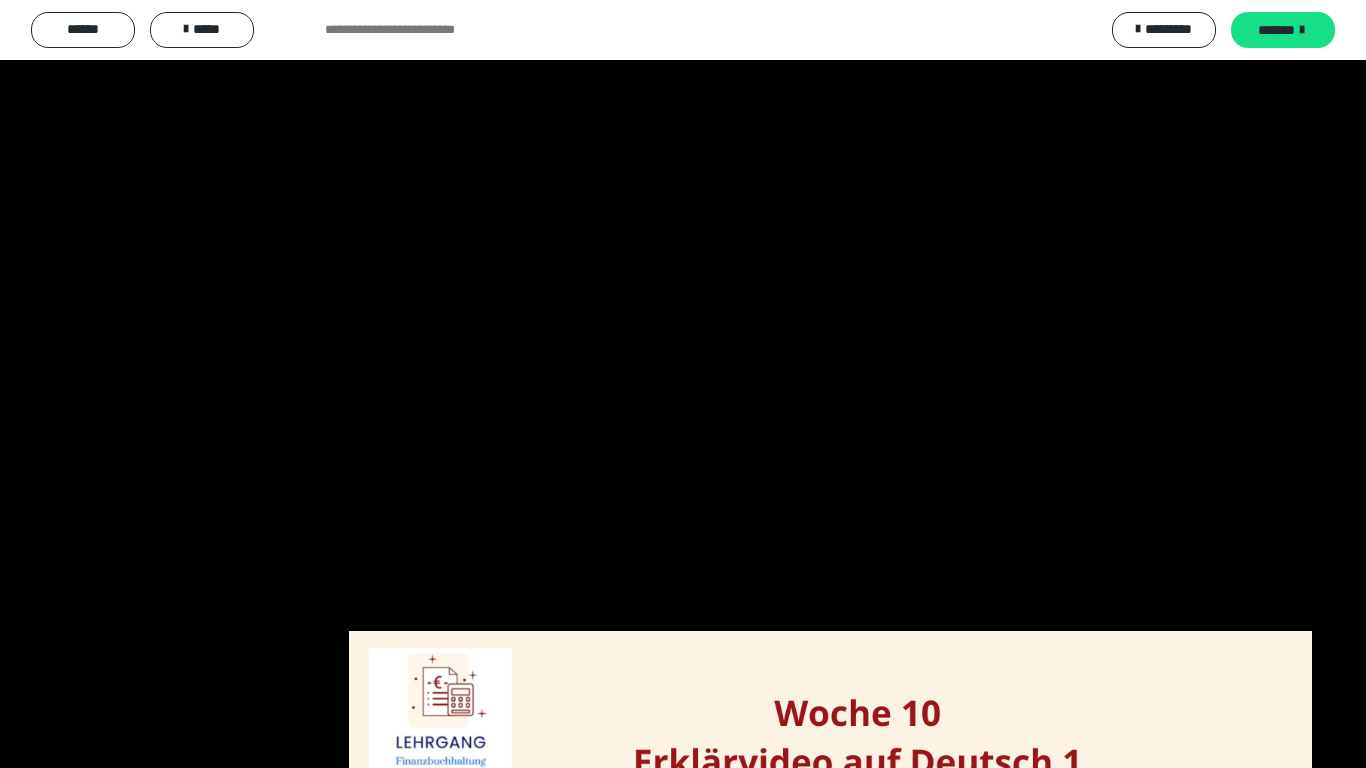 click at bounding box center (683, 384) 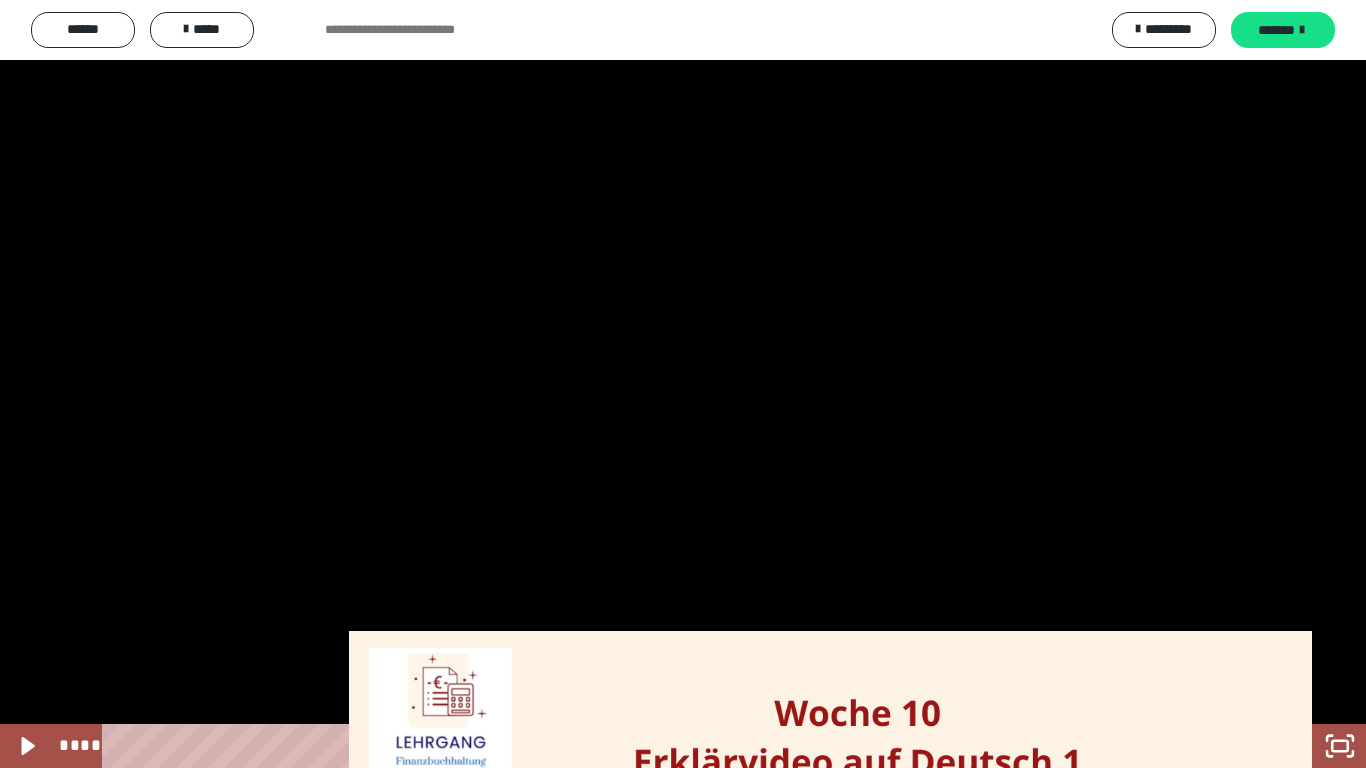 click at bounding box center [683, 384] 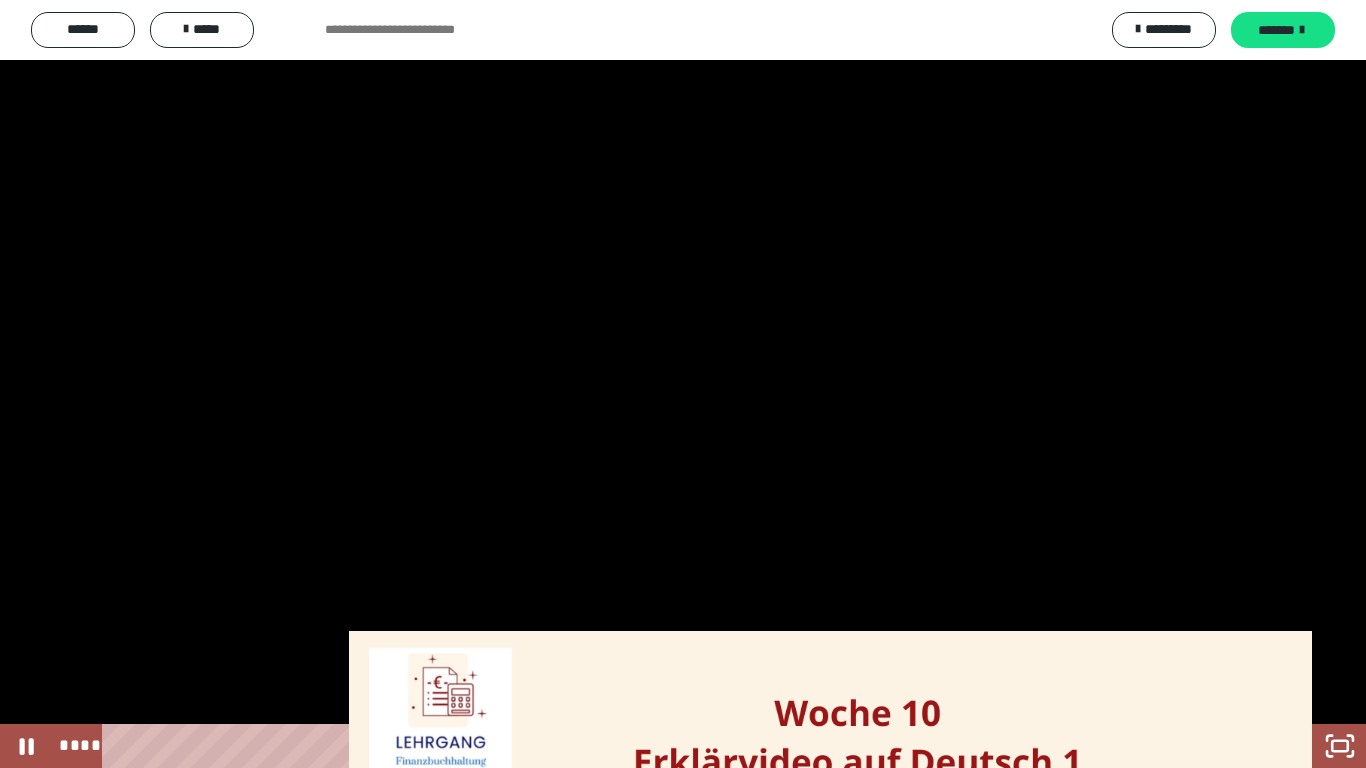 click at bounding box center [683, 384] 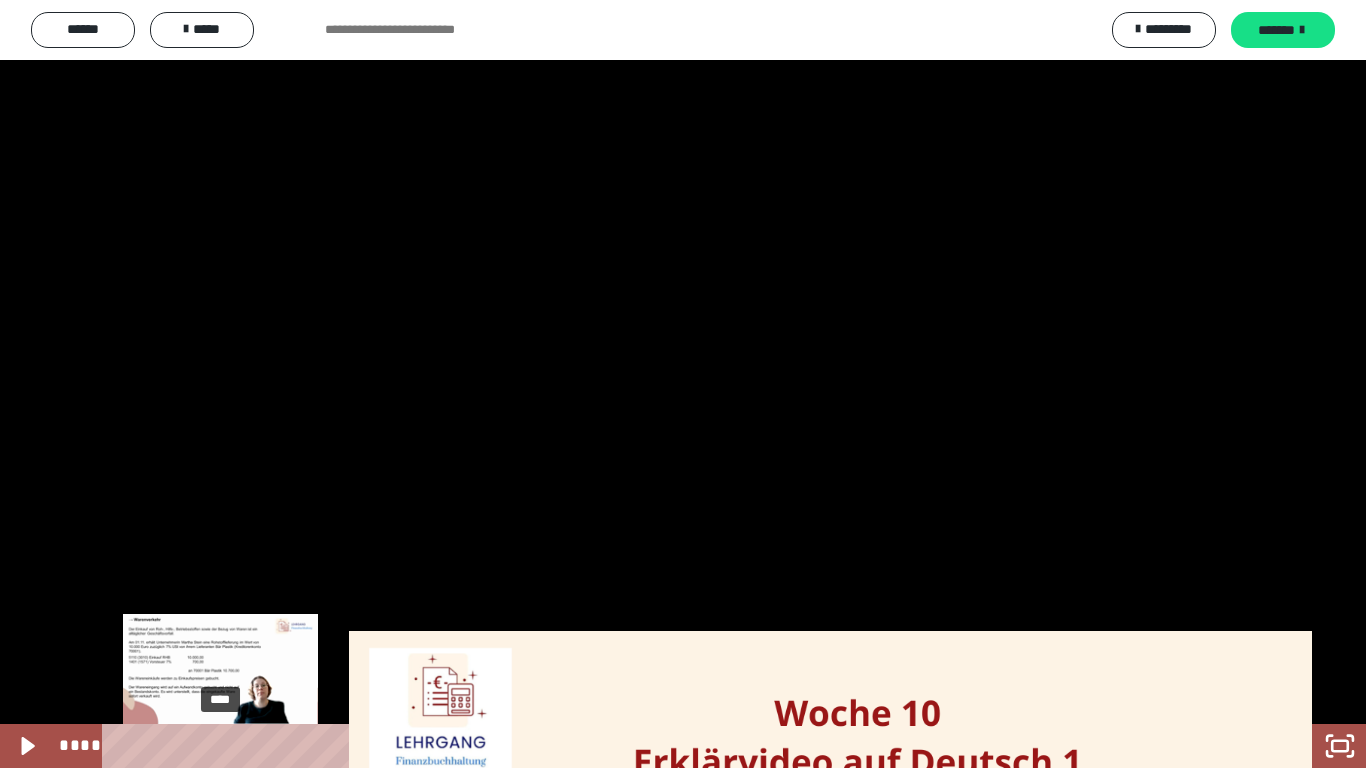 click on "****" at bounding box center [659, 746] 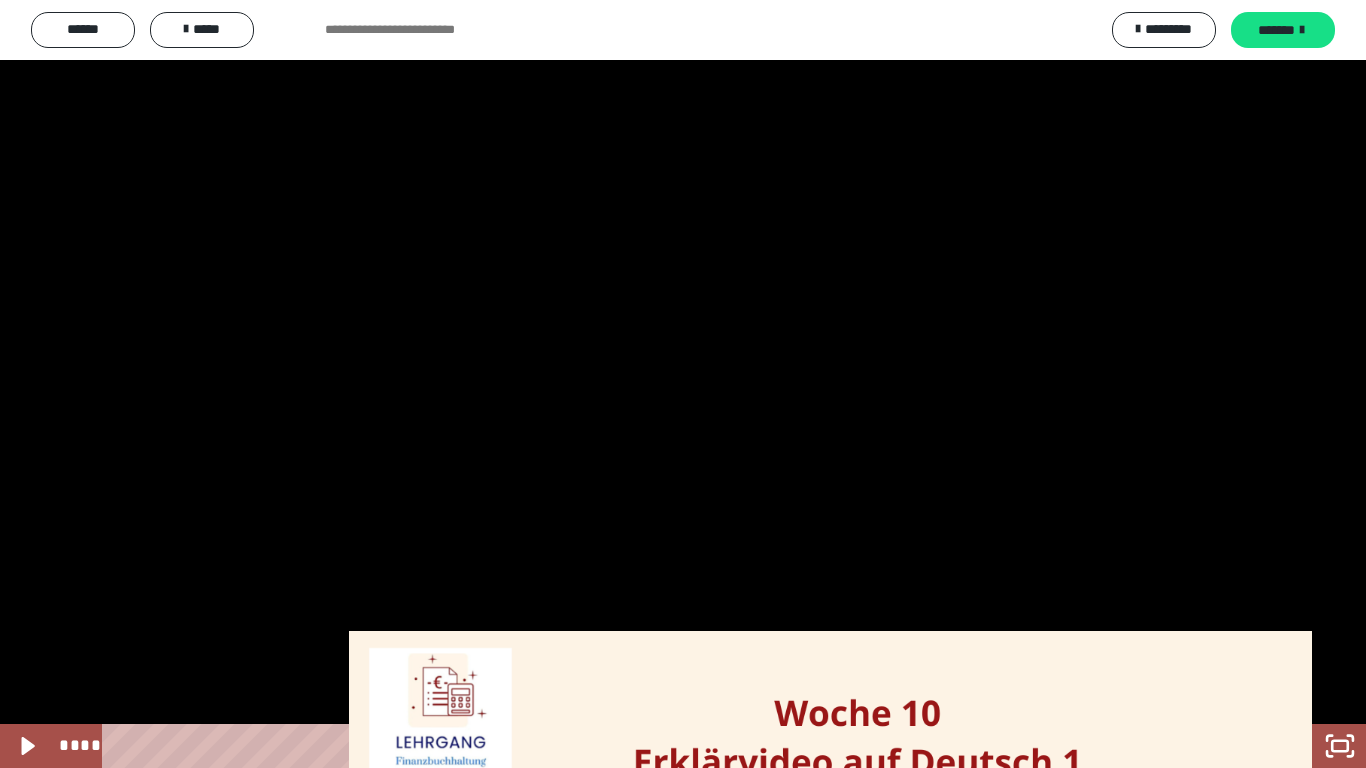 click at bounding box center (683, 384) 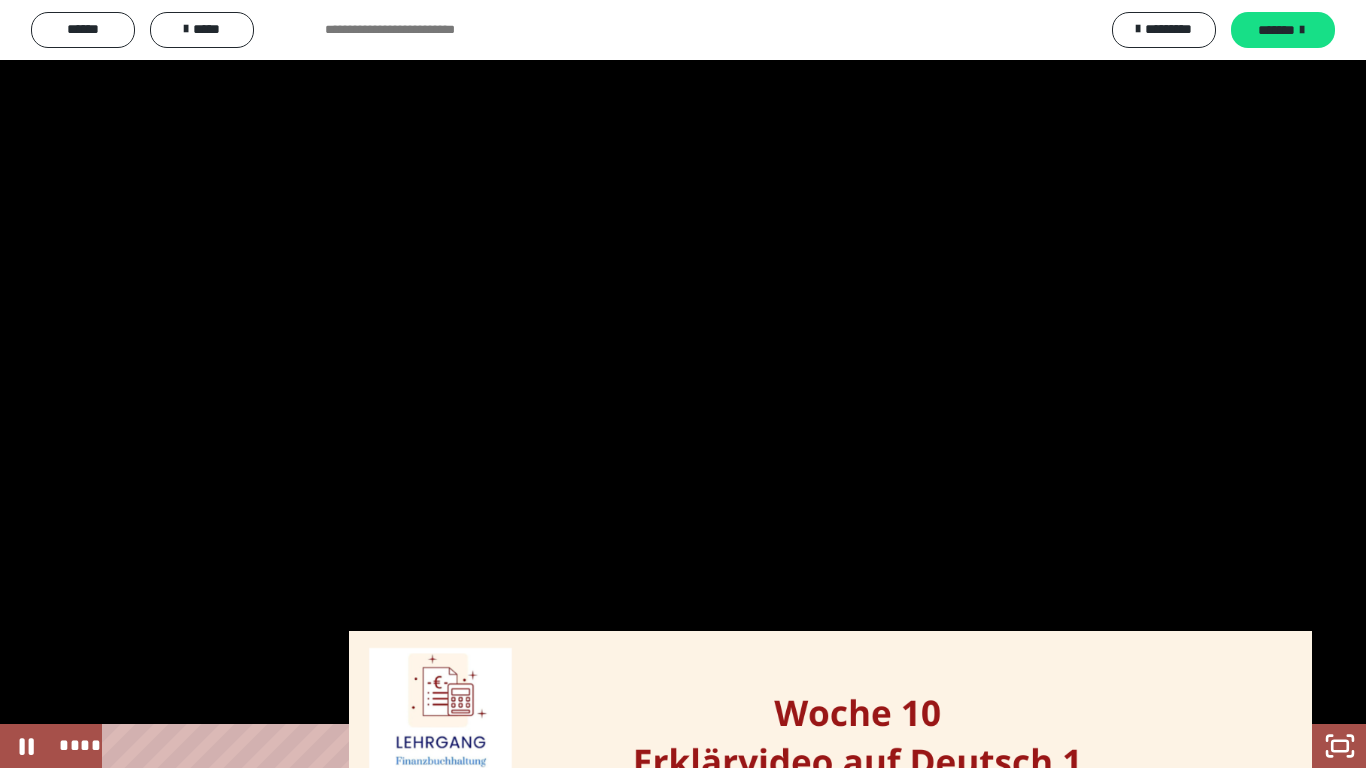 click at bounding box center (683, 384) 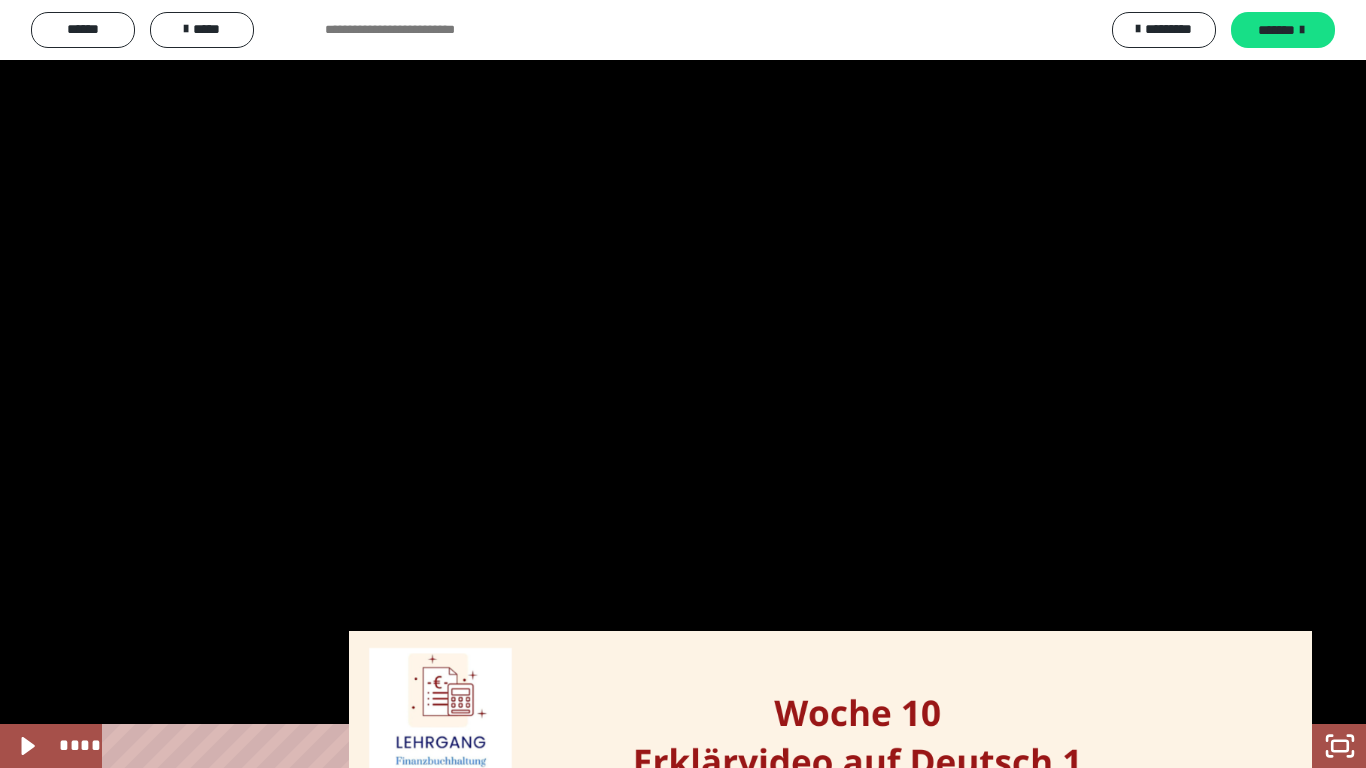 click at bounding box center [683, 384] 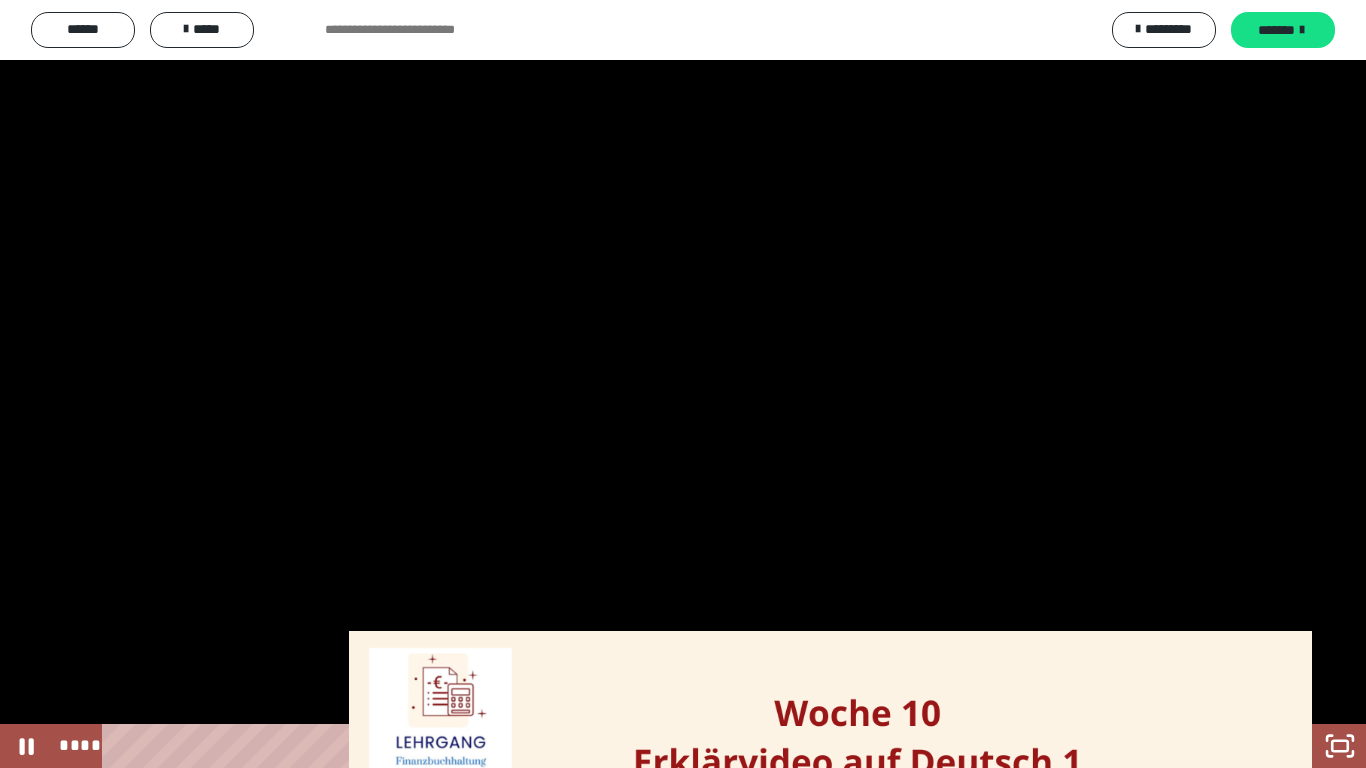 click at bounding box center (683, 384) 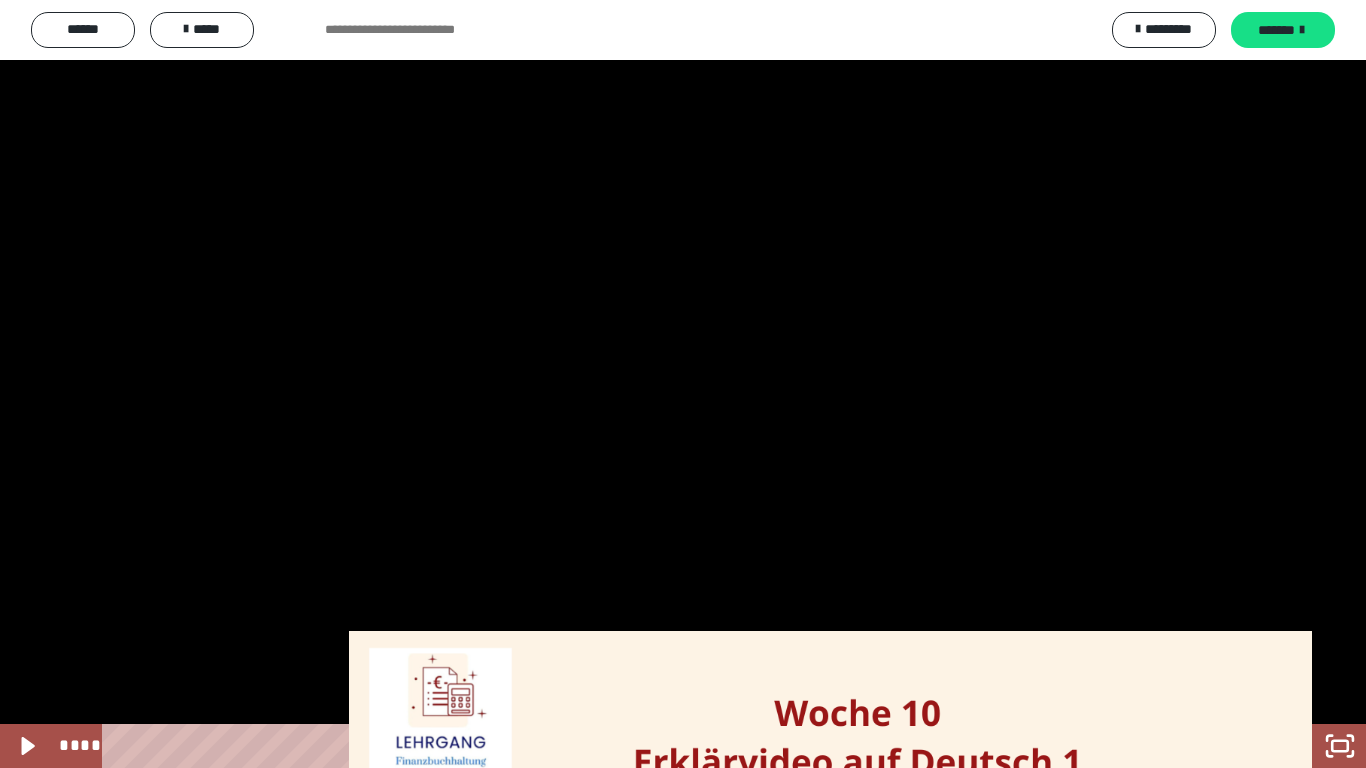 click at bounding box center (683, 384) 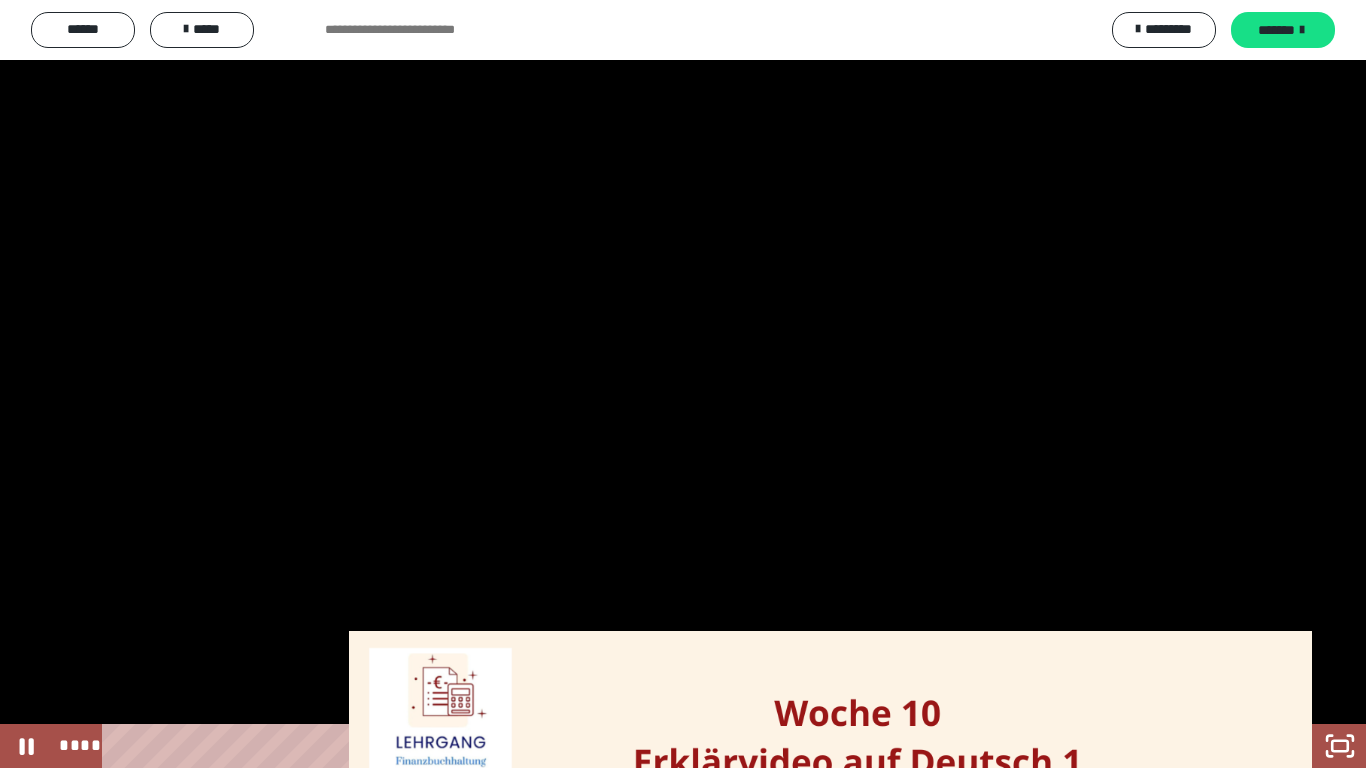 click at bounding box center (683, 384) 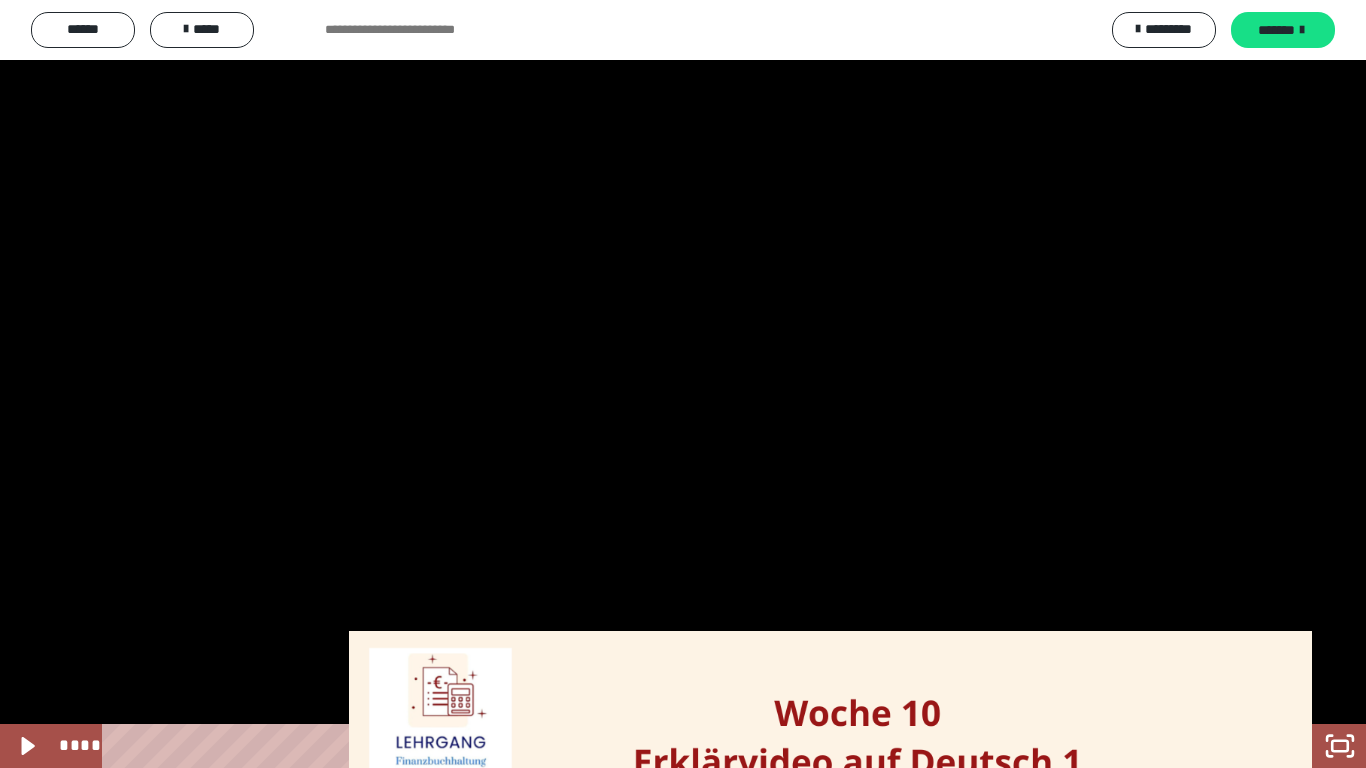 click at bounding box center (683, 384) 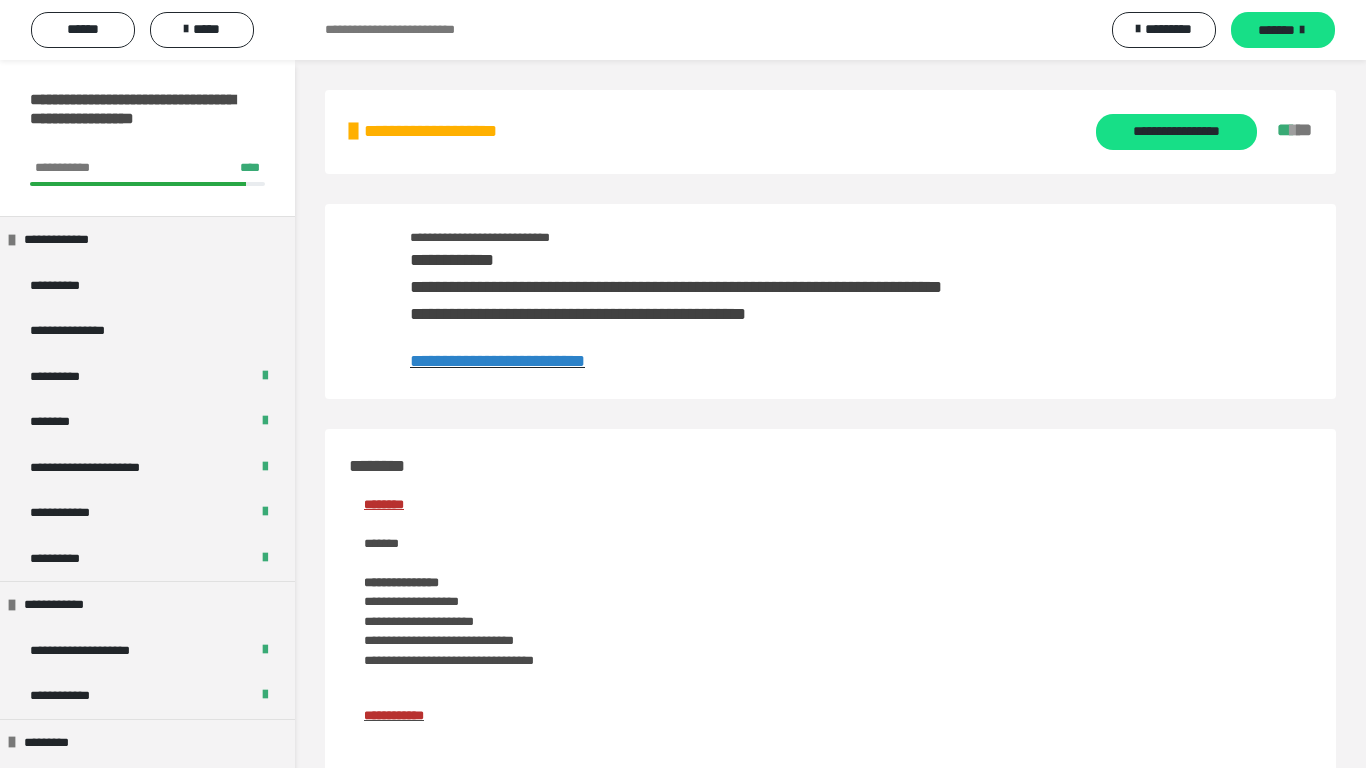 scroll, scrollTop: 1500, scrollLeft: 0, axis: vertical 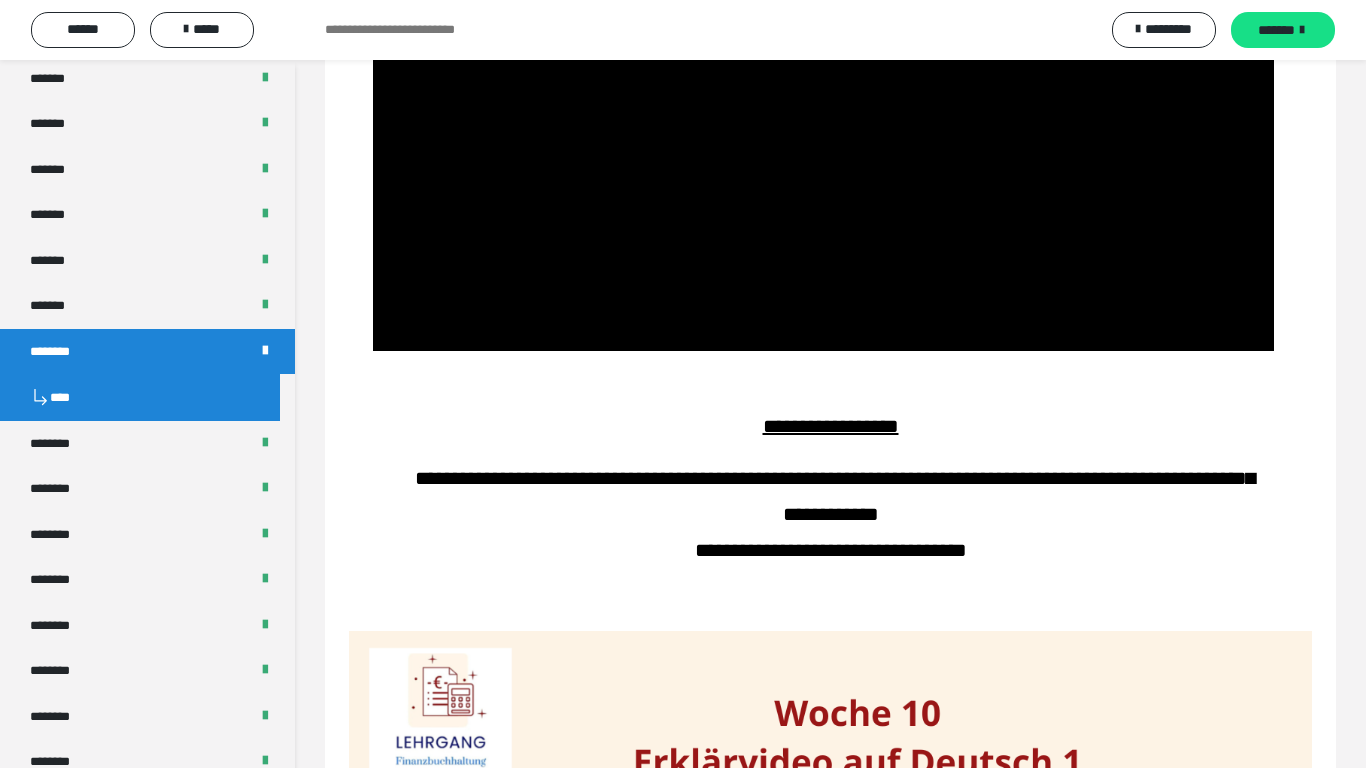 click at bounding box center (823, 98) 